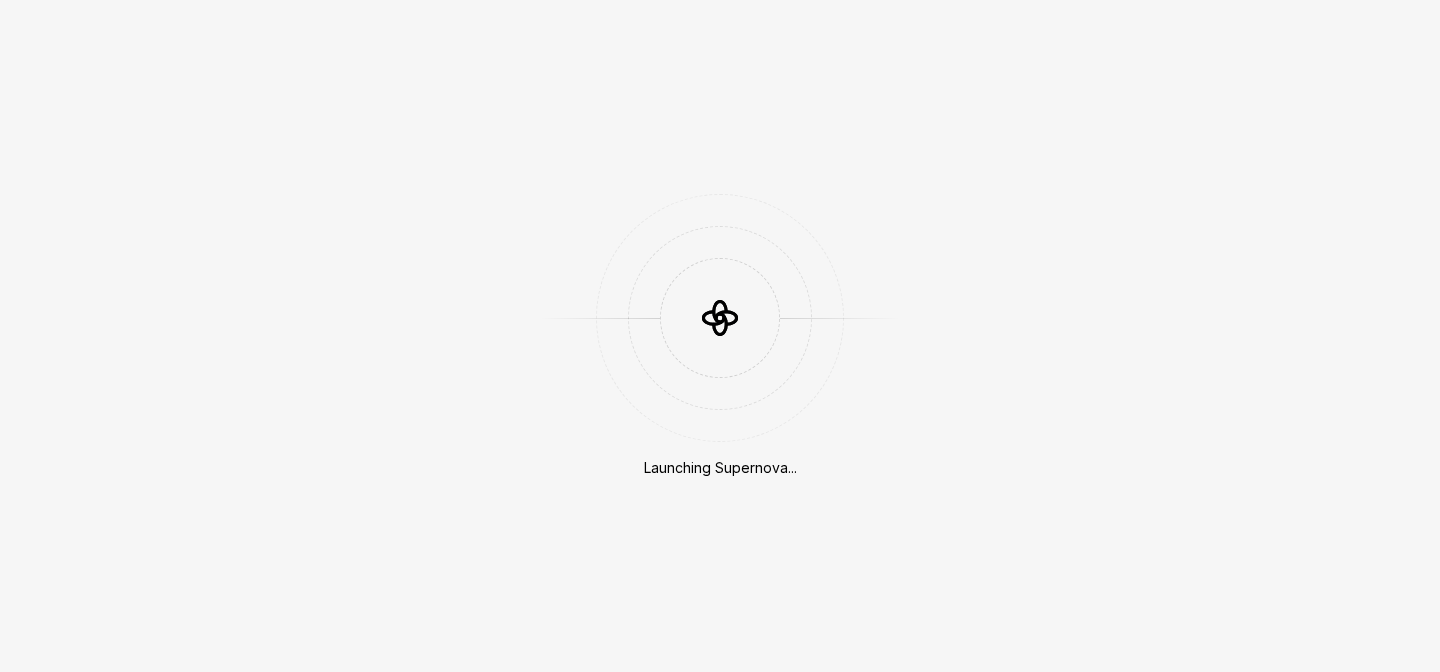 scroll, scrollTop: 0, scrollLeft: 0, axis: both 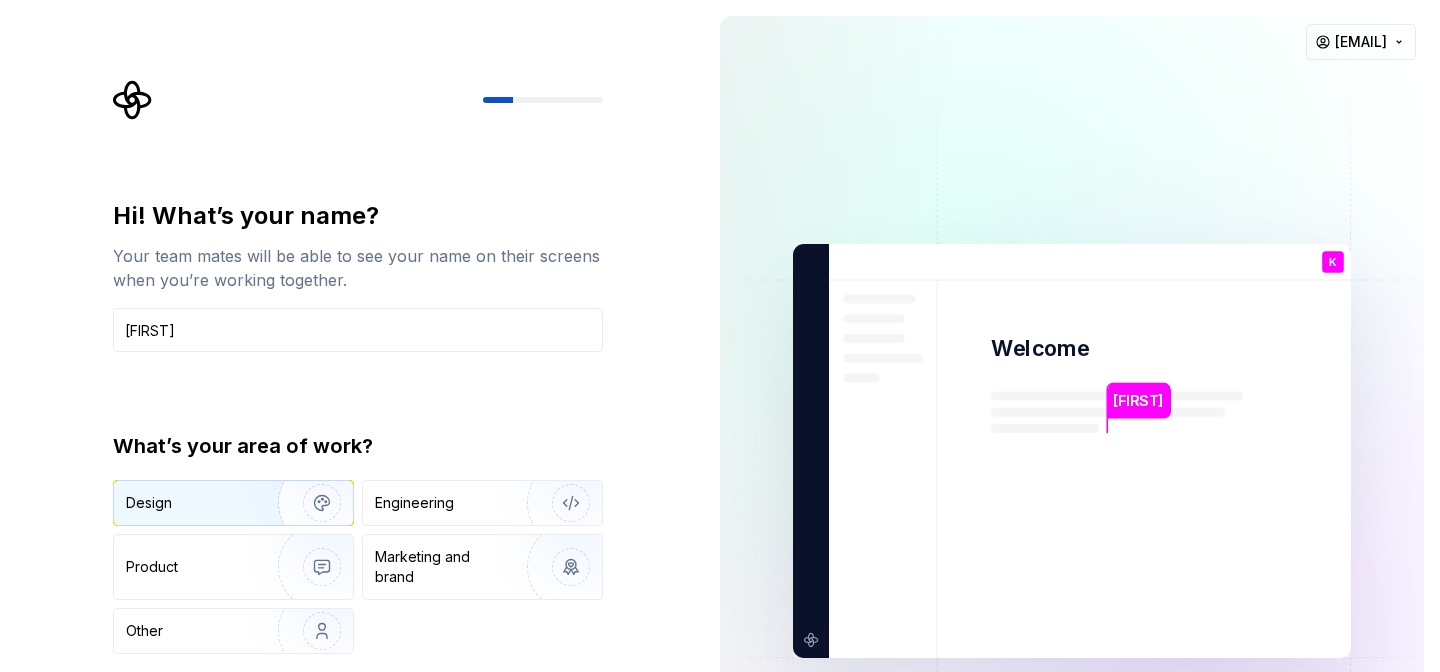 click on "Design" at bounding box center (189, 503) 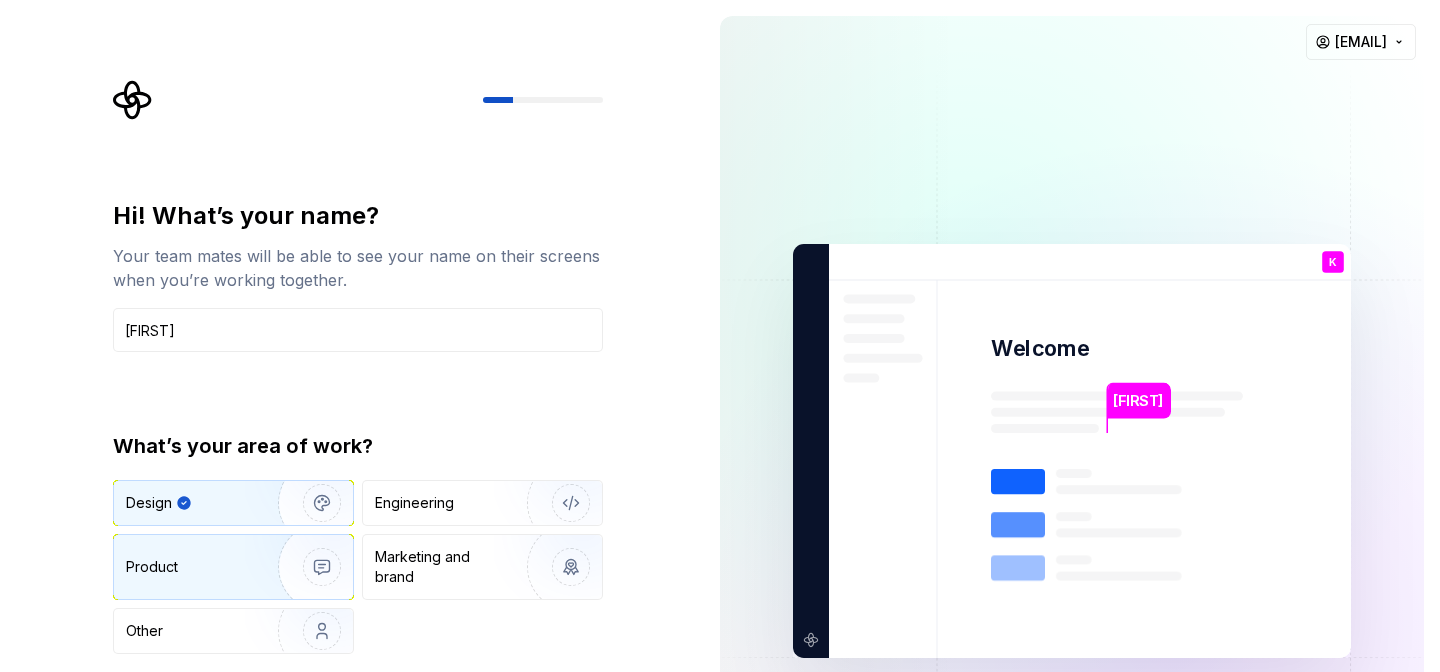 click at bounding box center (309, 567) 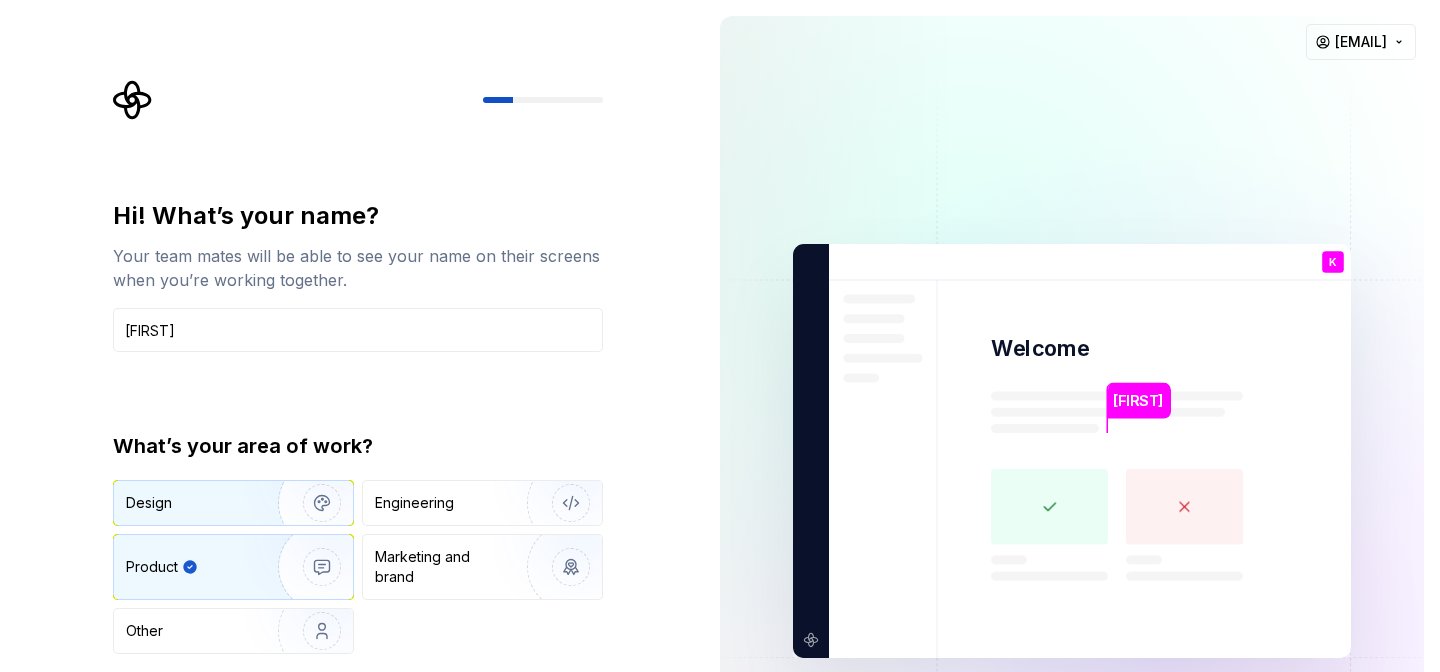 click at bounding box center [309, 503] 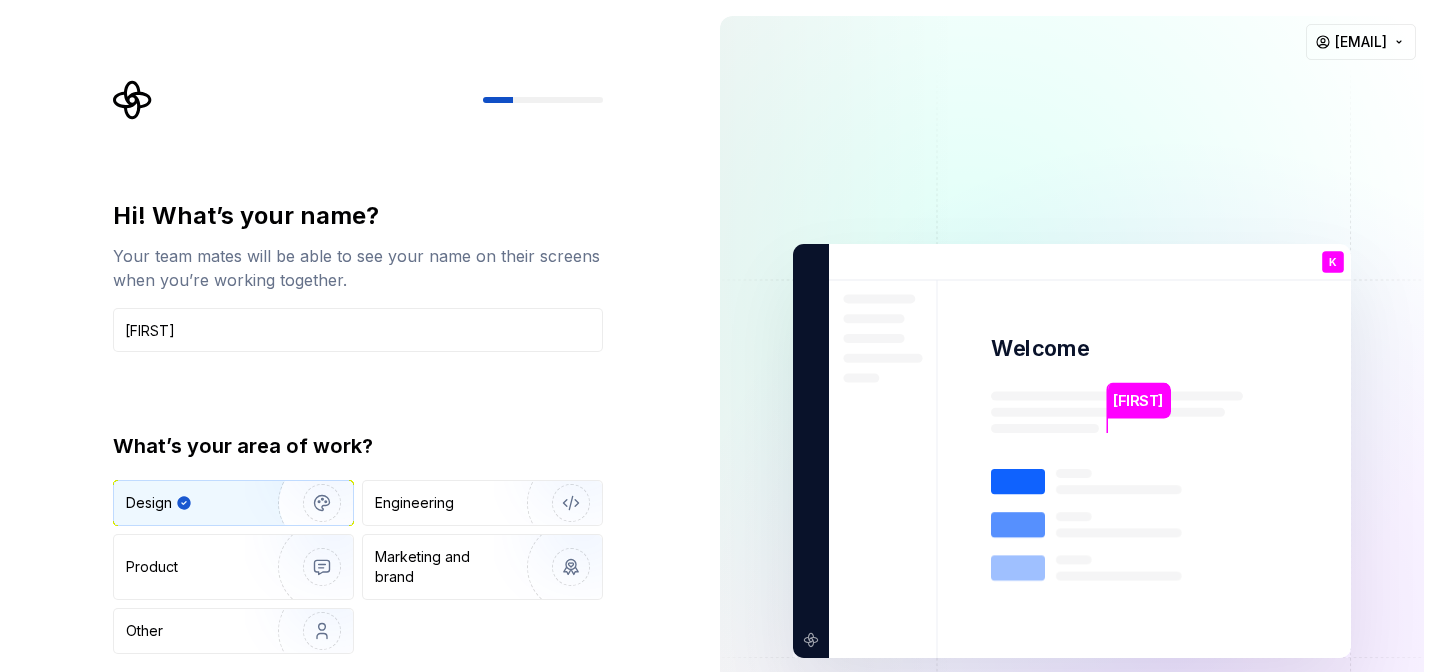click at bounding box center [1072, 451] 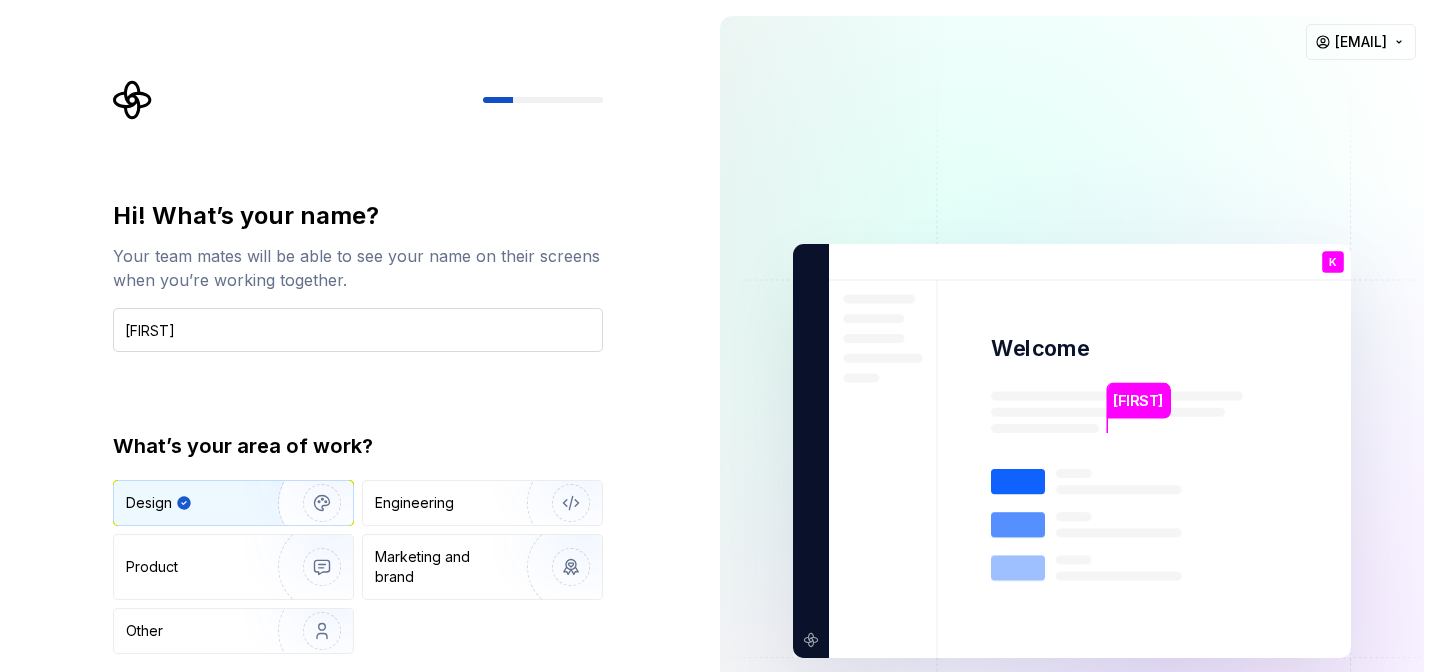 click on "Kardelenn" at bounding box center (358, 330) 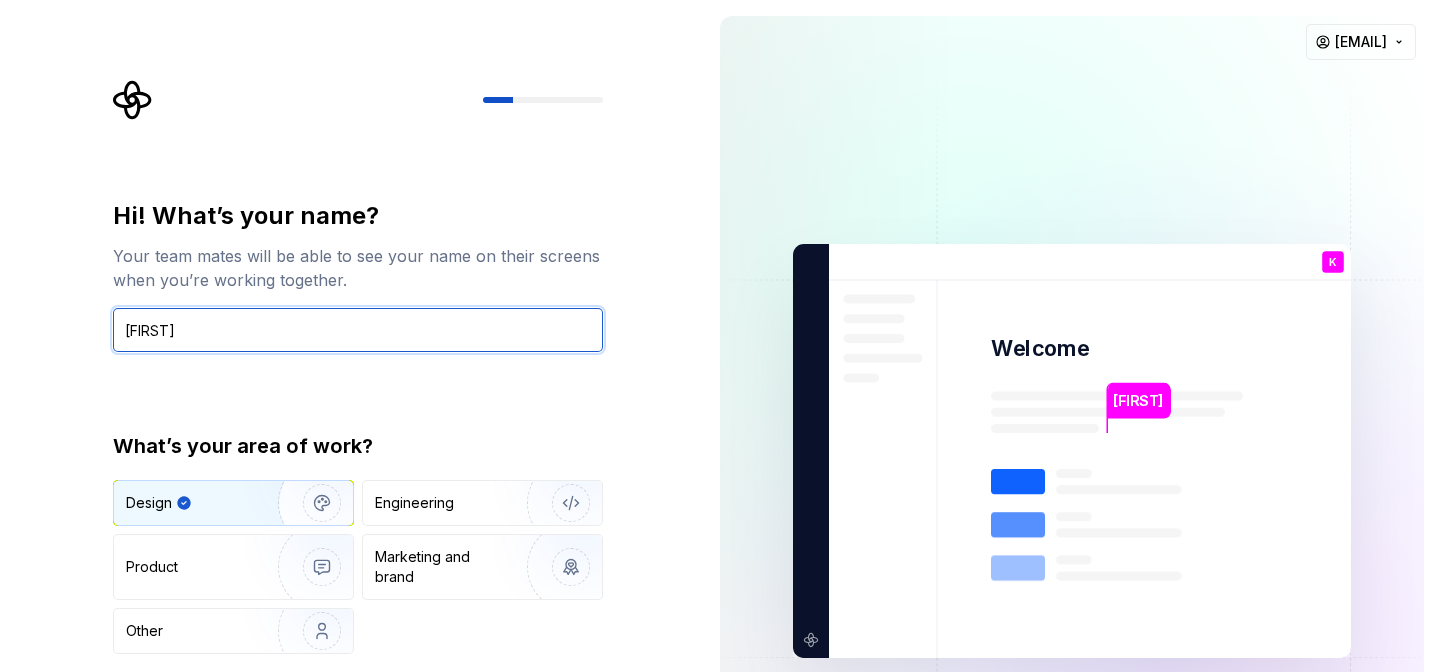 type on "Kardelen" 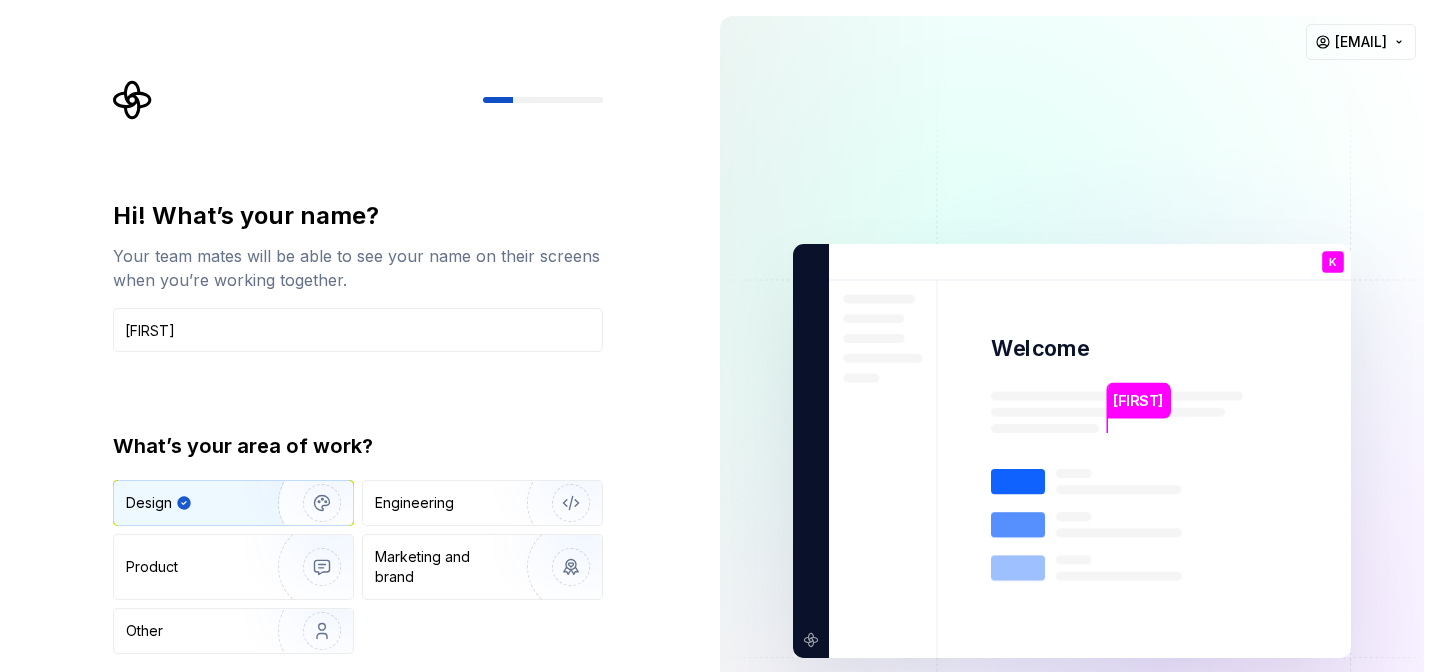 click on "Hi! What’s your name? Your team mates will be able to see your name on their screens when you’re working together. Kardelen What’s your area of work? Design Engineering Product Marketing and brand Other Continue" at bounding box center [352, 451] 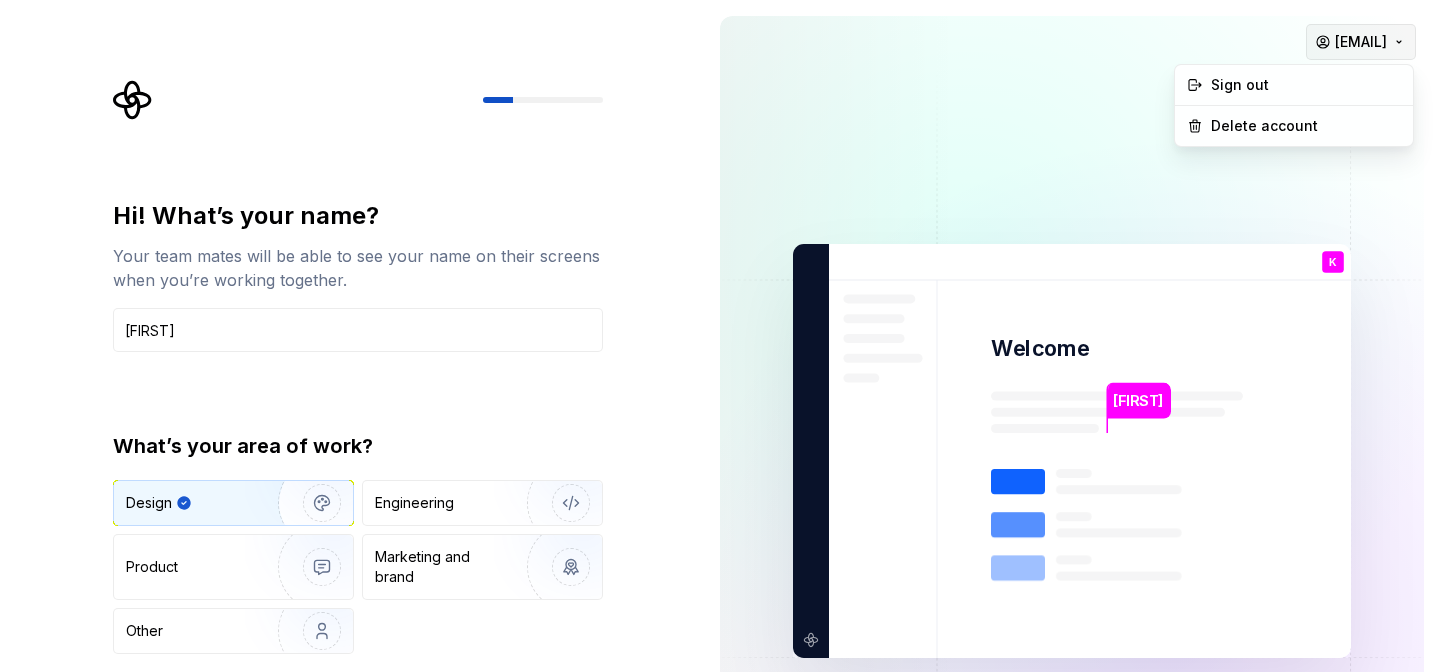 click on "Hi! What’s your name? Your team mates will be able to see your name on their screens when you’re working together. Kardelen What’s your area of work? Design Engineering Product Marketing and brand Other Continue Kardelen Welcome K You T B +3 Thomas Brooke Jamie kardelenkoksal@gmail.com Sign out Delete account" at bounding box center (720, 336) 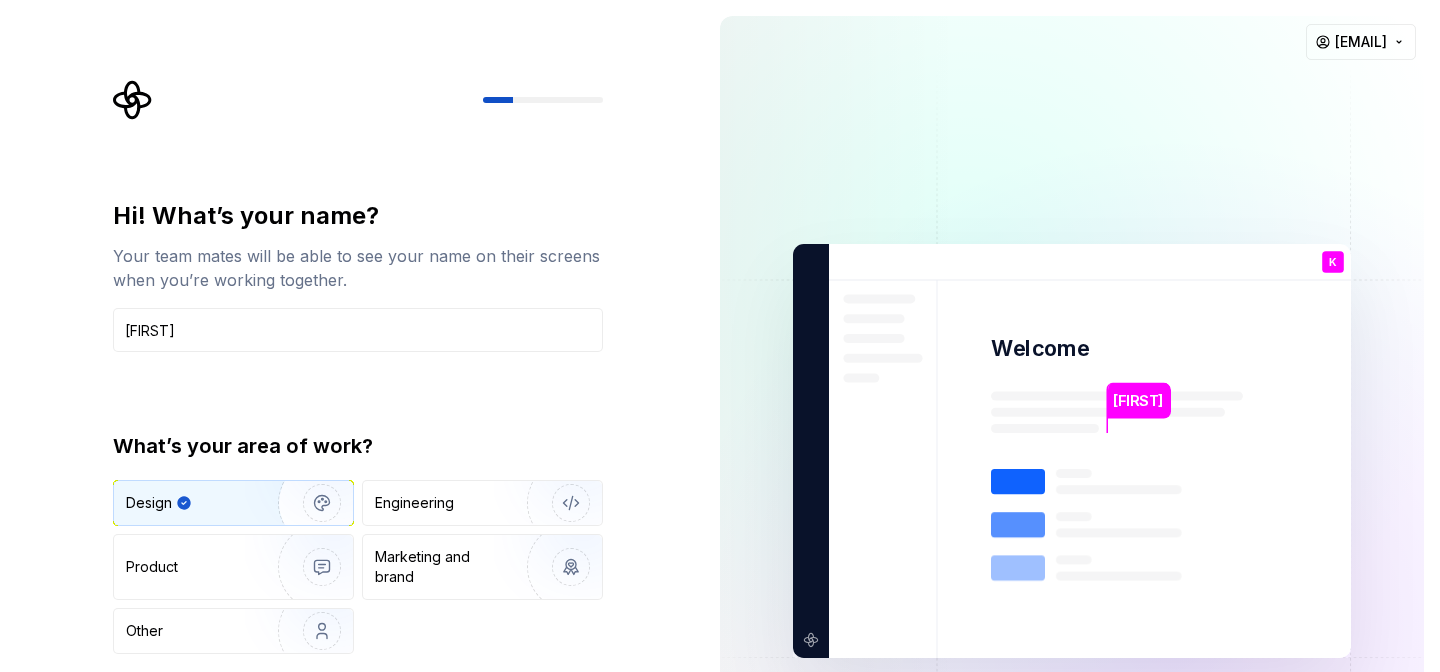 click on "Hi! What’s your name? Your team mates will be able to see your name on their screens when you’re working together. Kardelen What’s your area of work? Design Engineering Product Marketing and brand Other Continue Kardelen Welcome K You T B +3 Thomas Brooke Jamie kardelenkoksal@gmail.com" at bounding box center [720, 336] 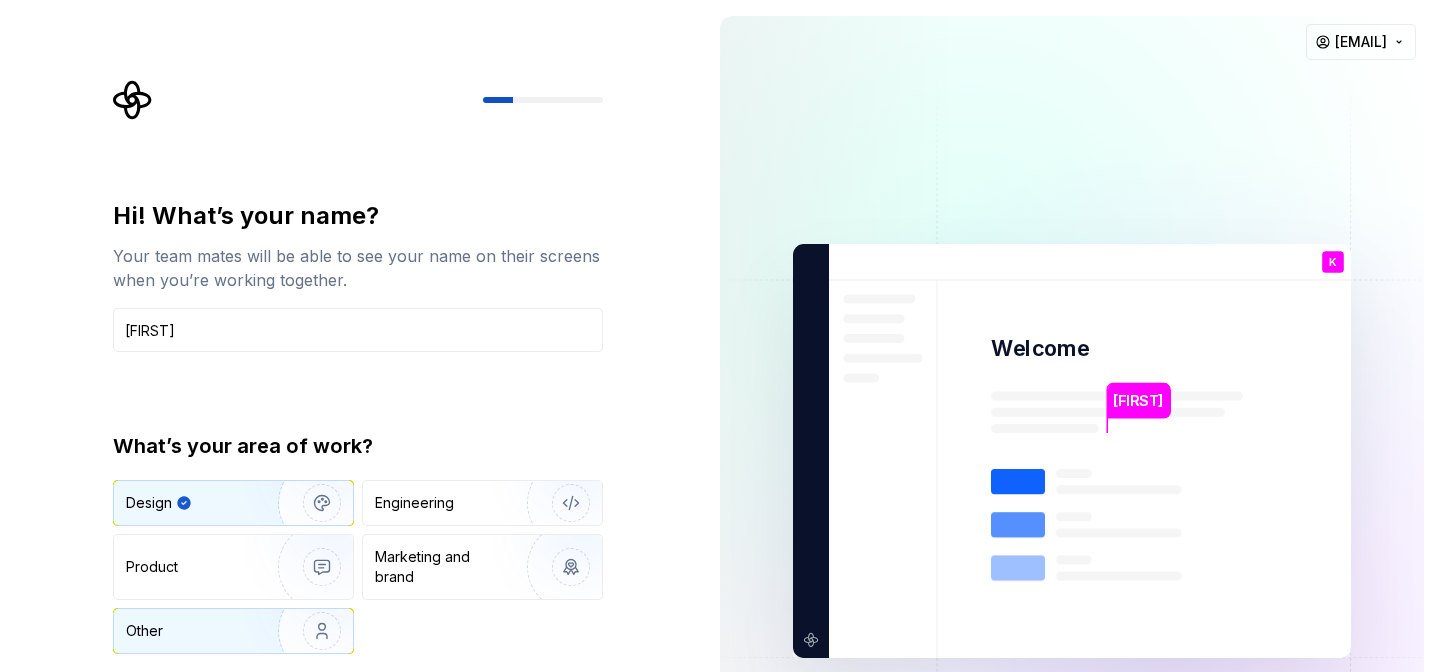 click at bounding box center (309, 631) 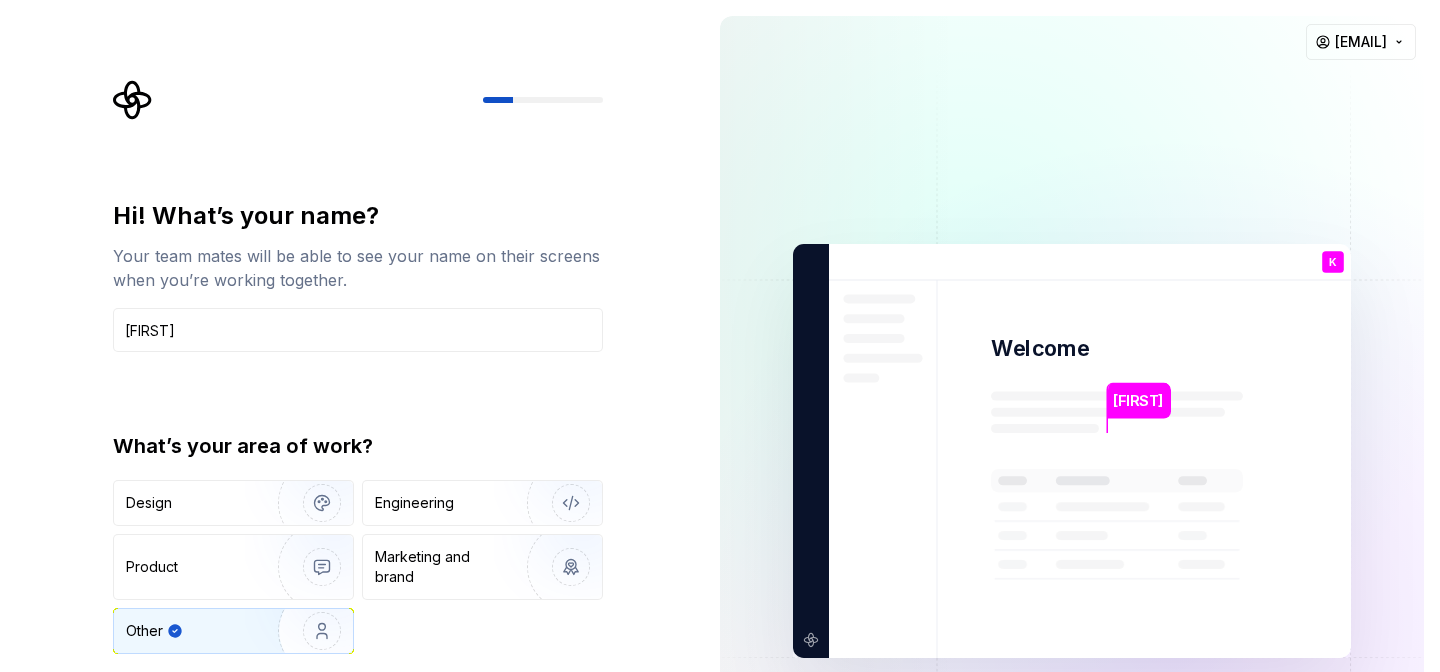 click at bounding box center [309, 631] 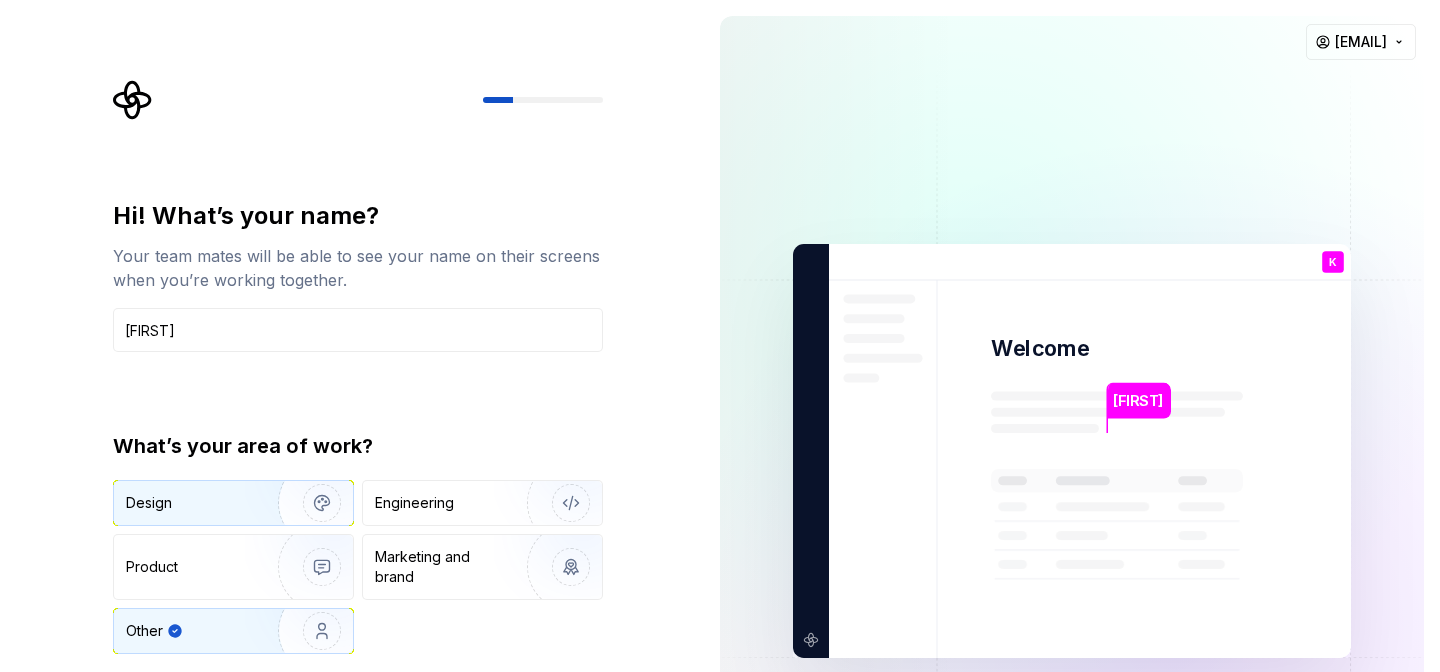 click at bounding box center (309, 503) 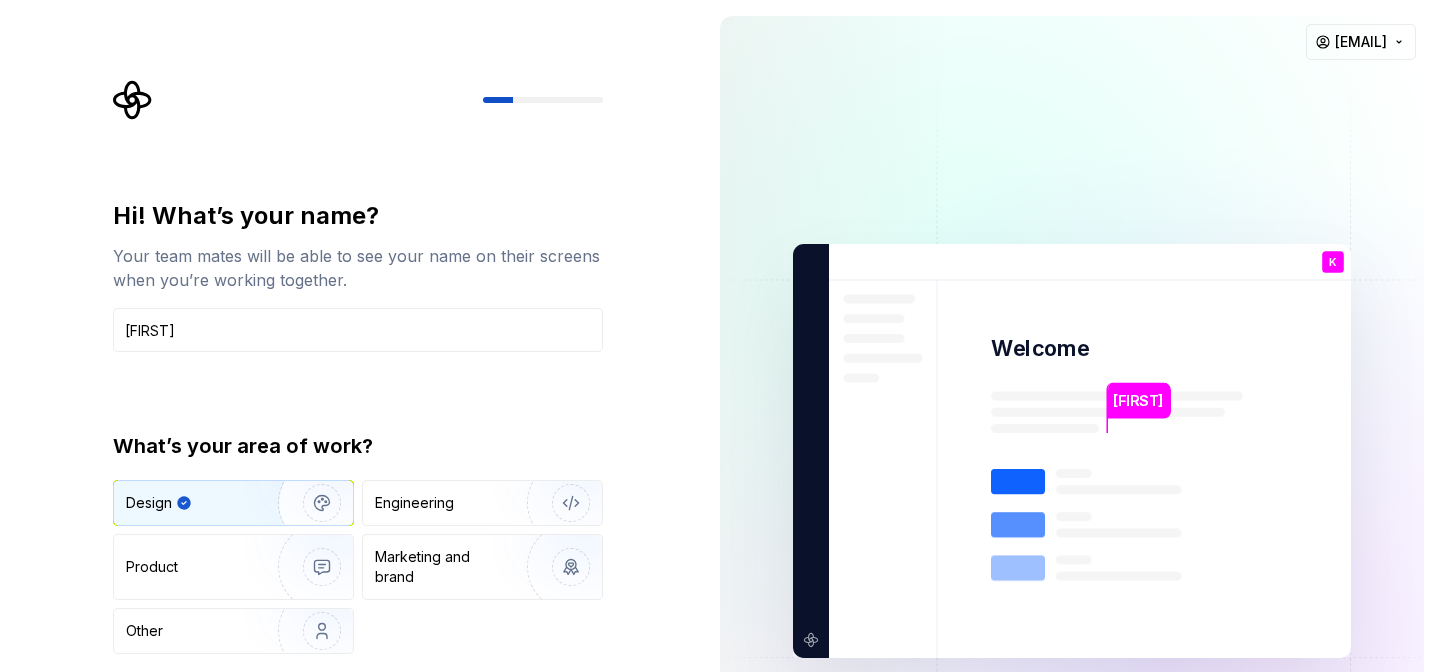 type on "Design" 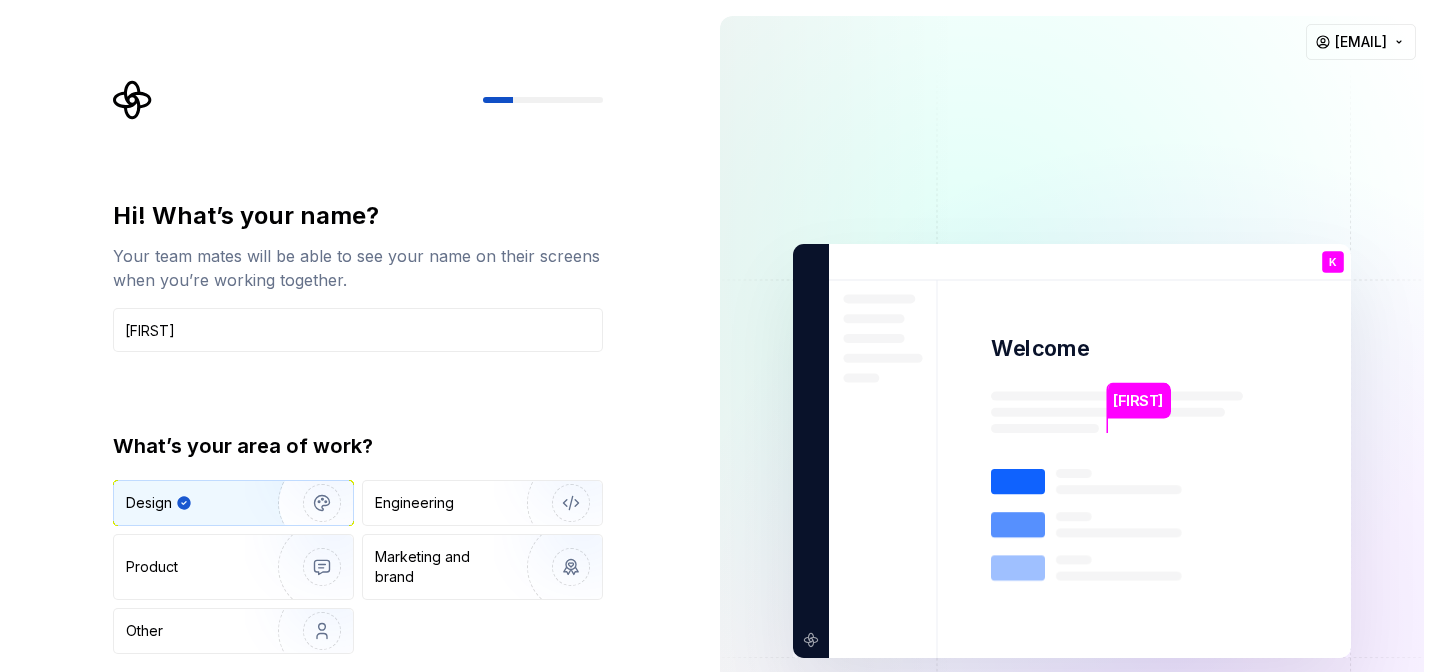 click at bounding box center (1072, 451) 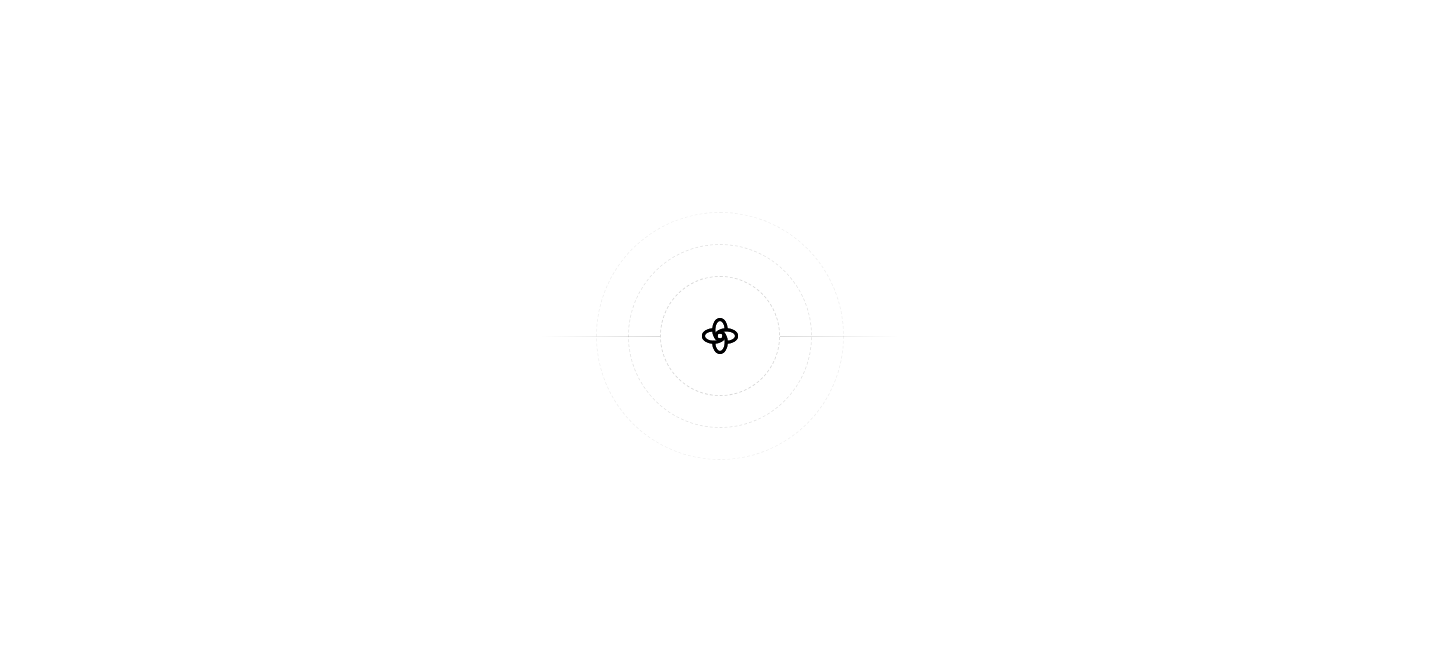 scroll, scrollTop: 0, scrollLeft: 0, axis: both 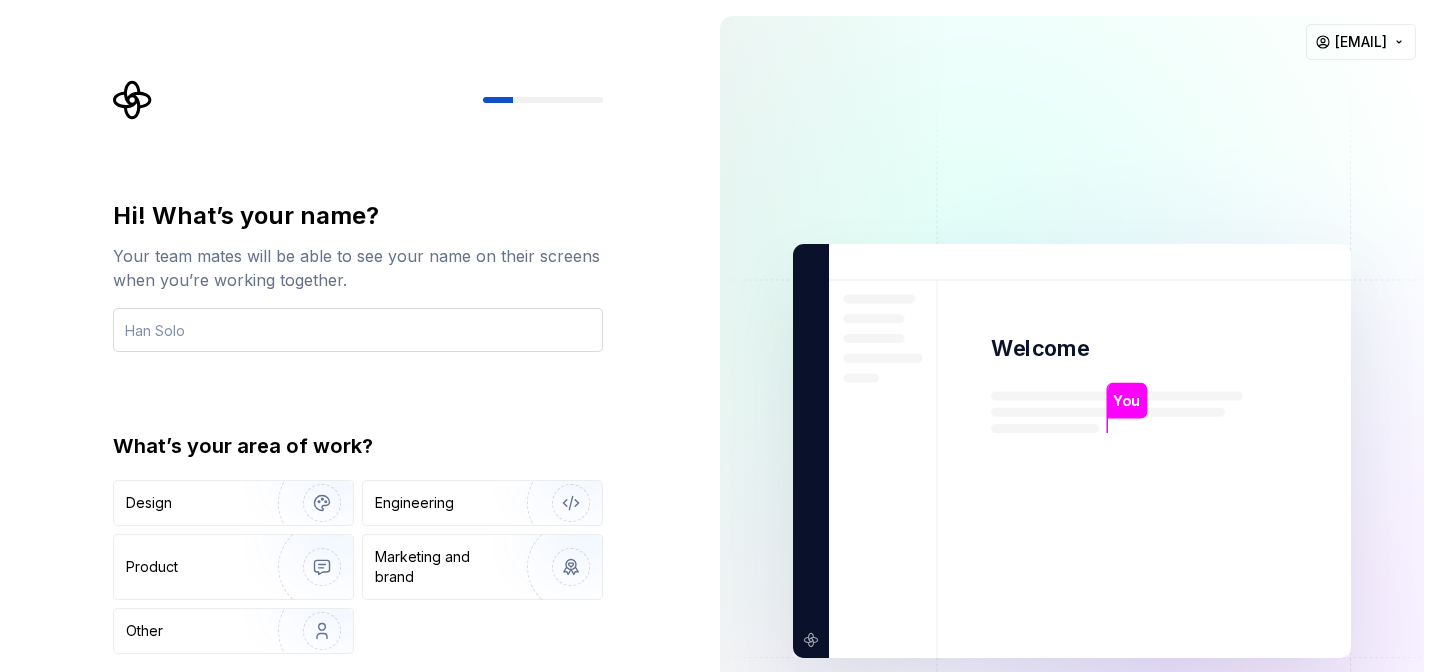 click at bounding box center [358, 330] 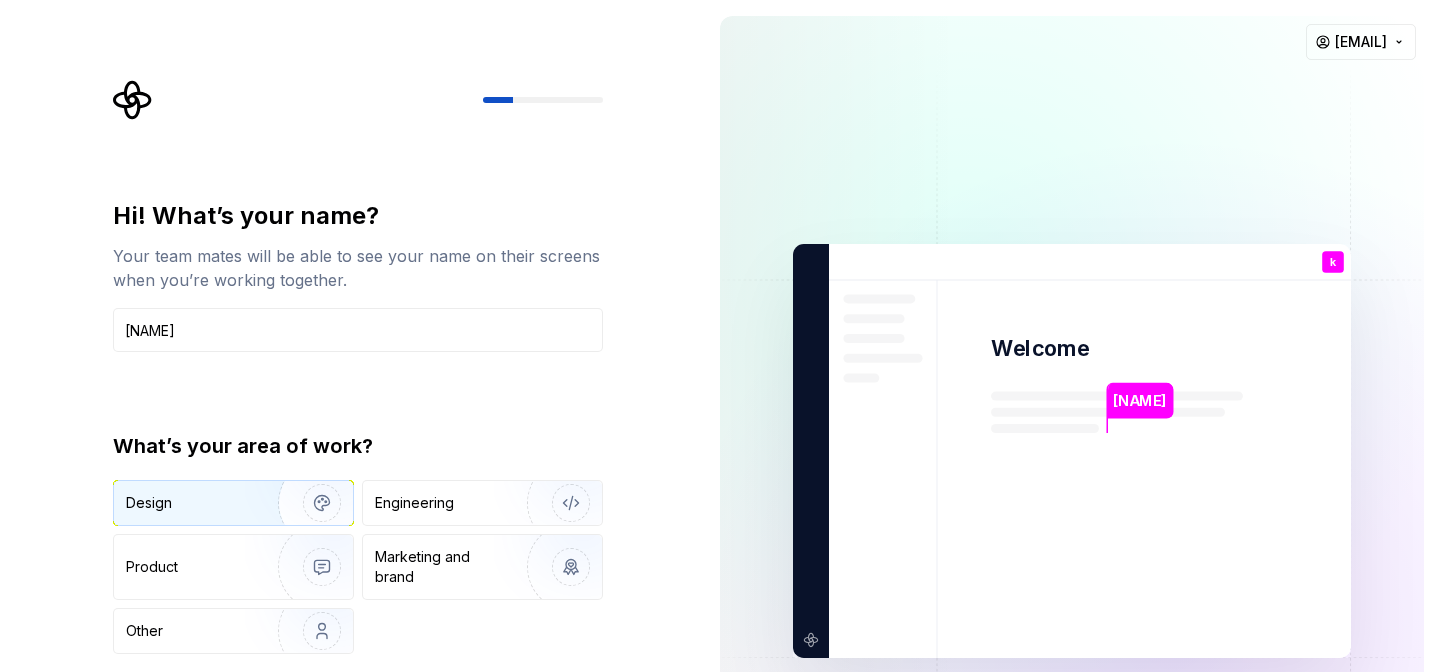 type on "kardelenn" 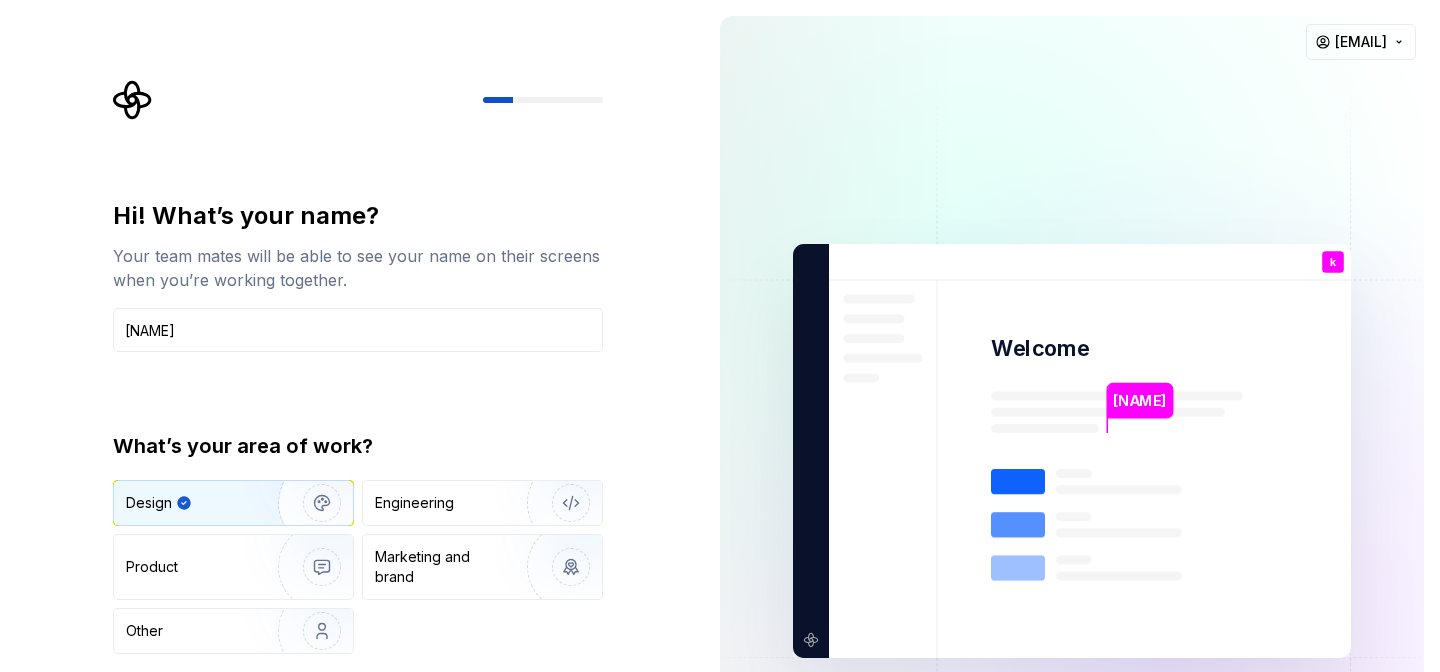 click at bounding box center [1072, 451] 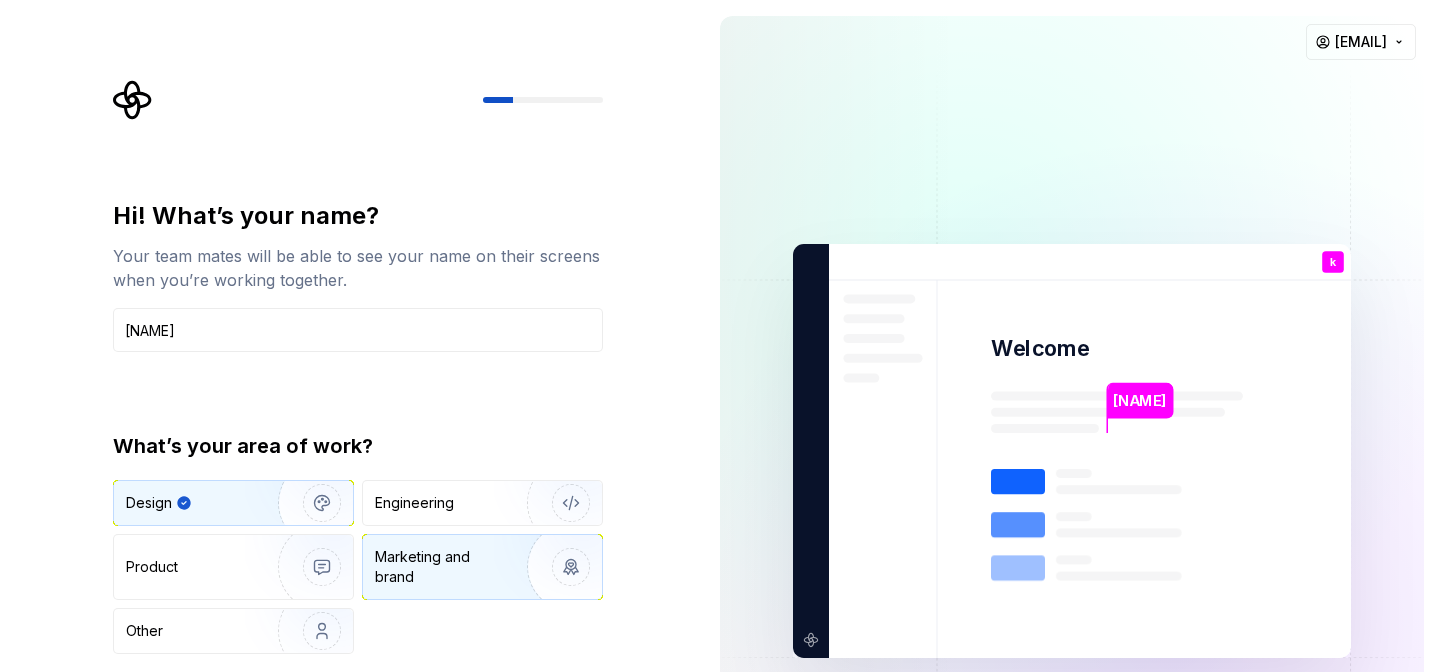 click at bounding box center (558, 567) 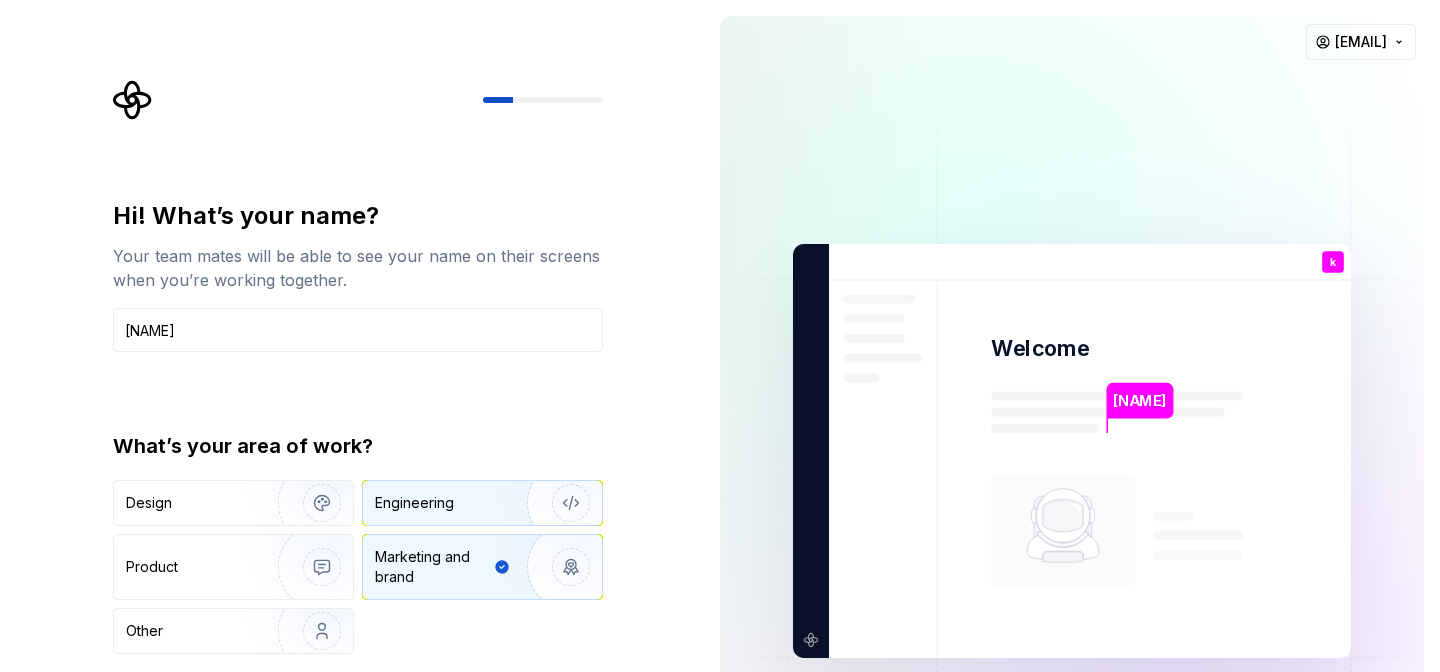 click at bounding box center [558, 503] 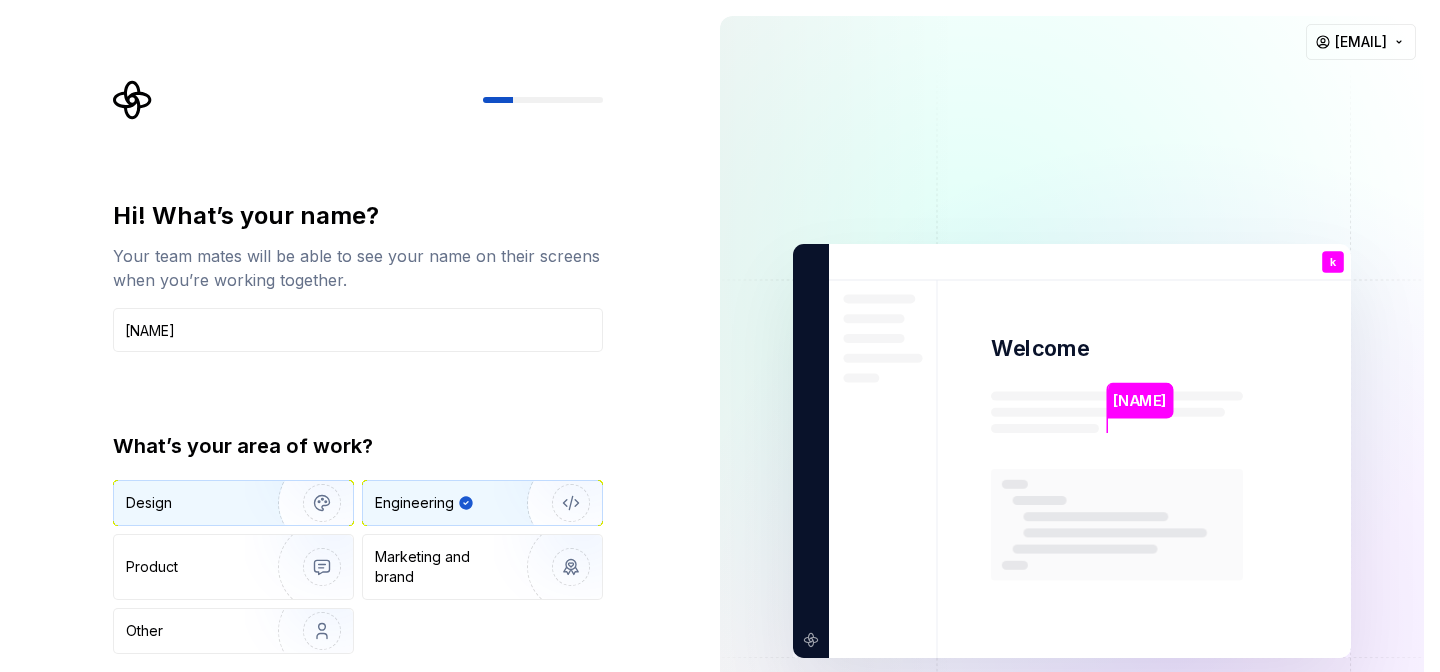 click at bounding box center (309, 503) 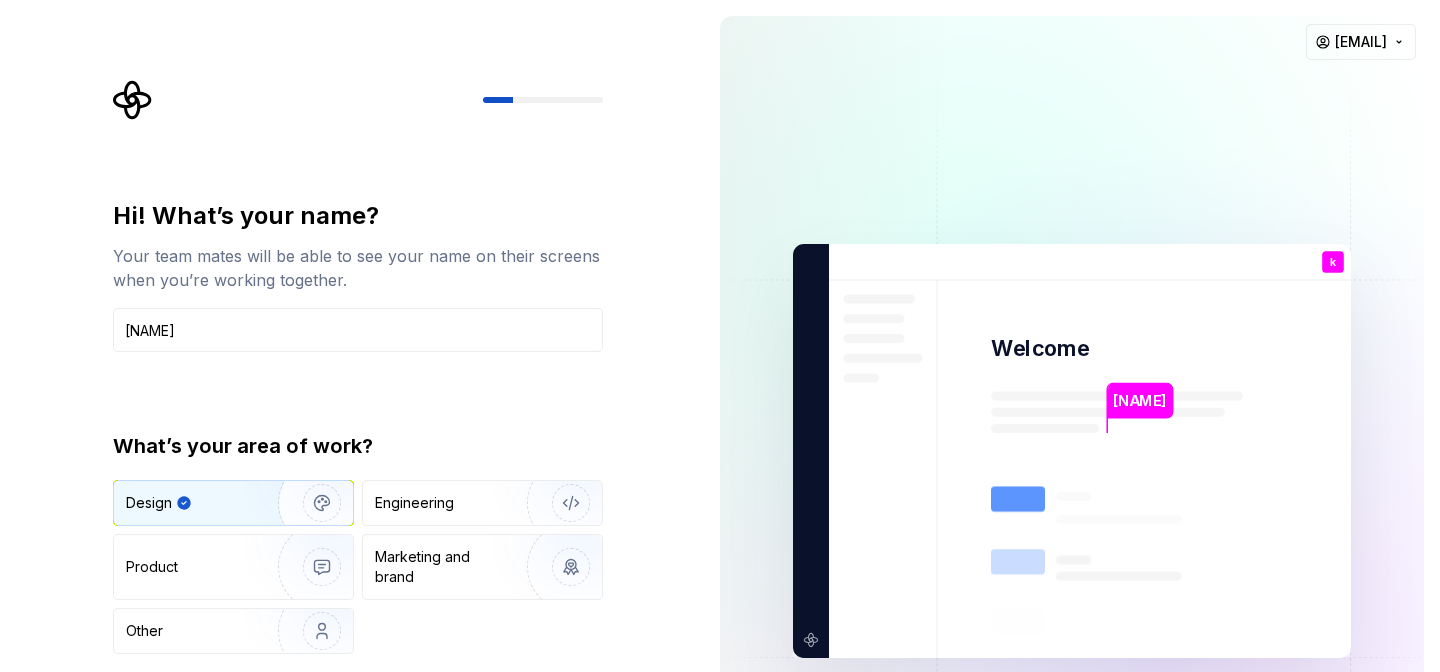 type on "Design" 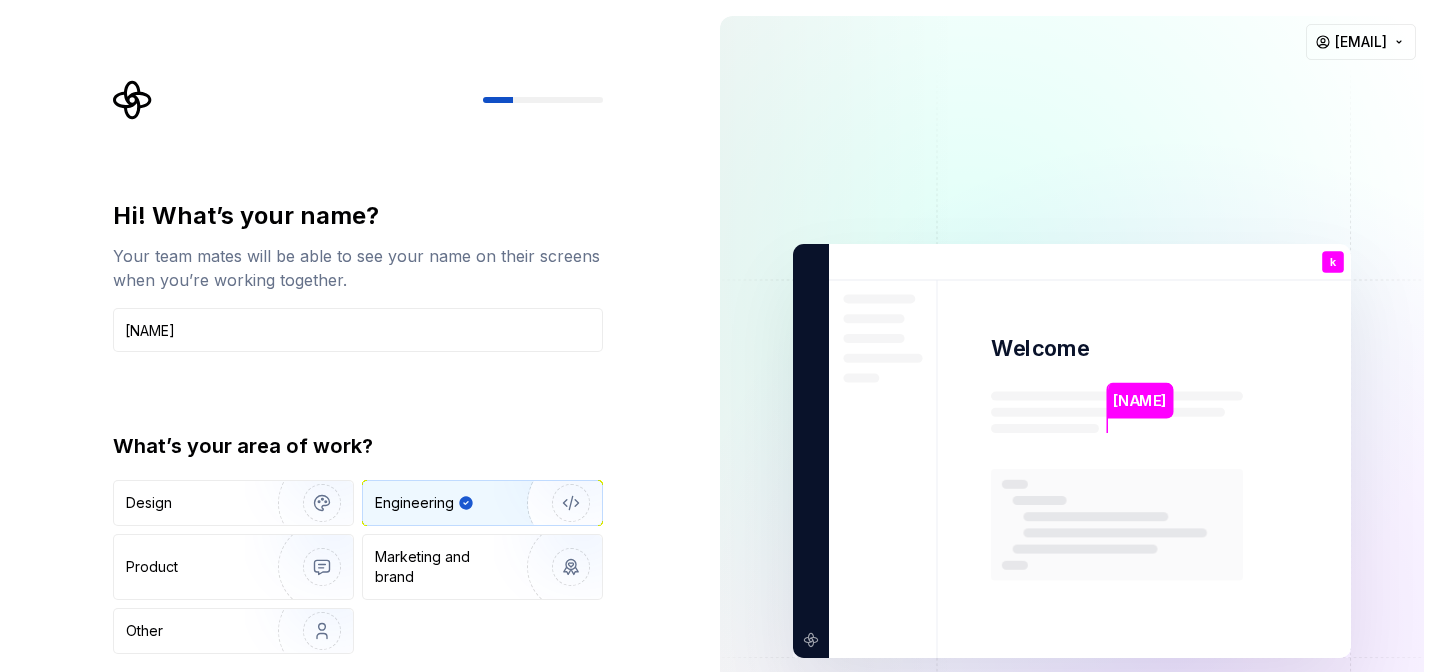 type on "Engineering" 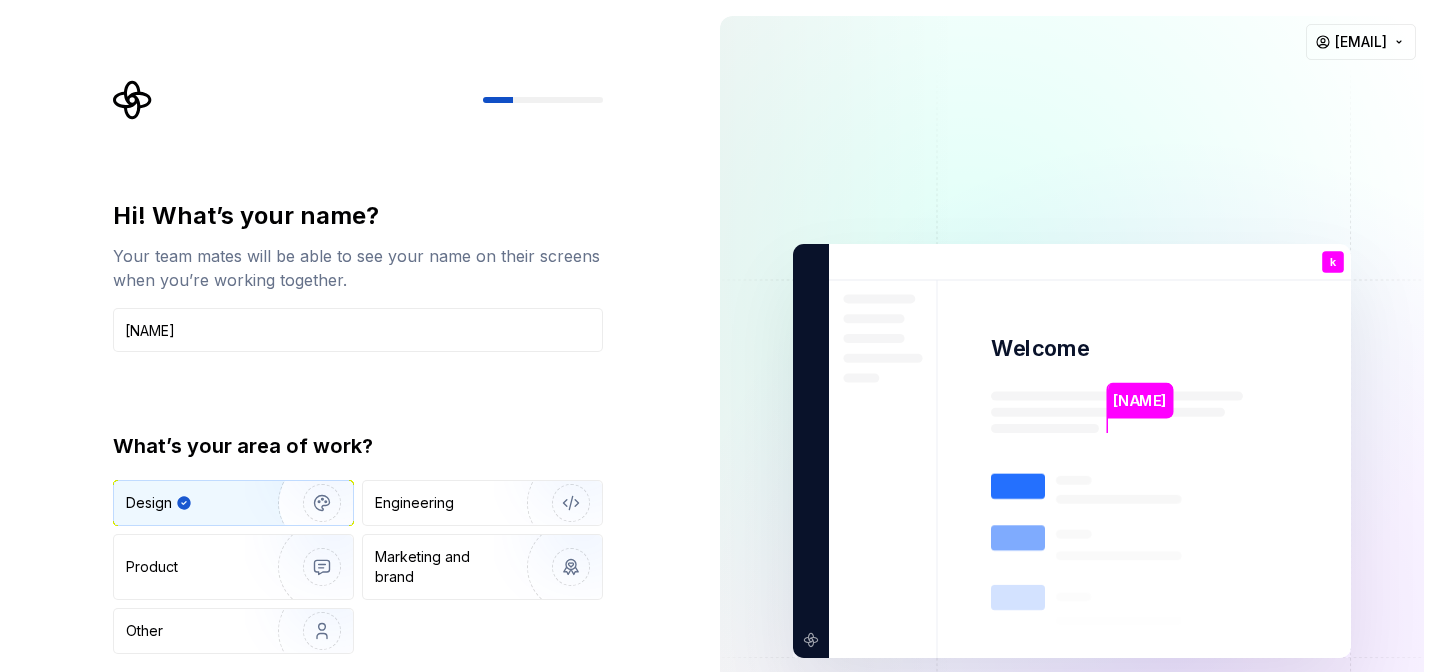 click at bounding box center (358, 100) 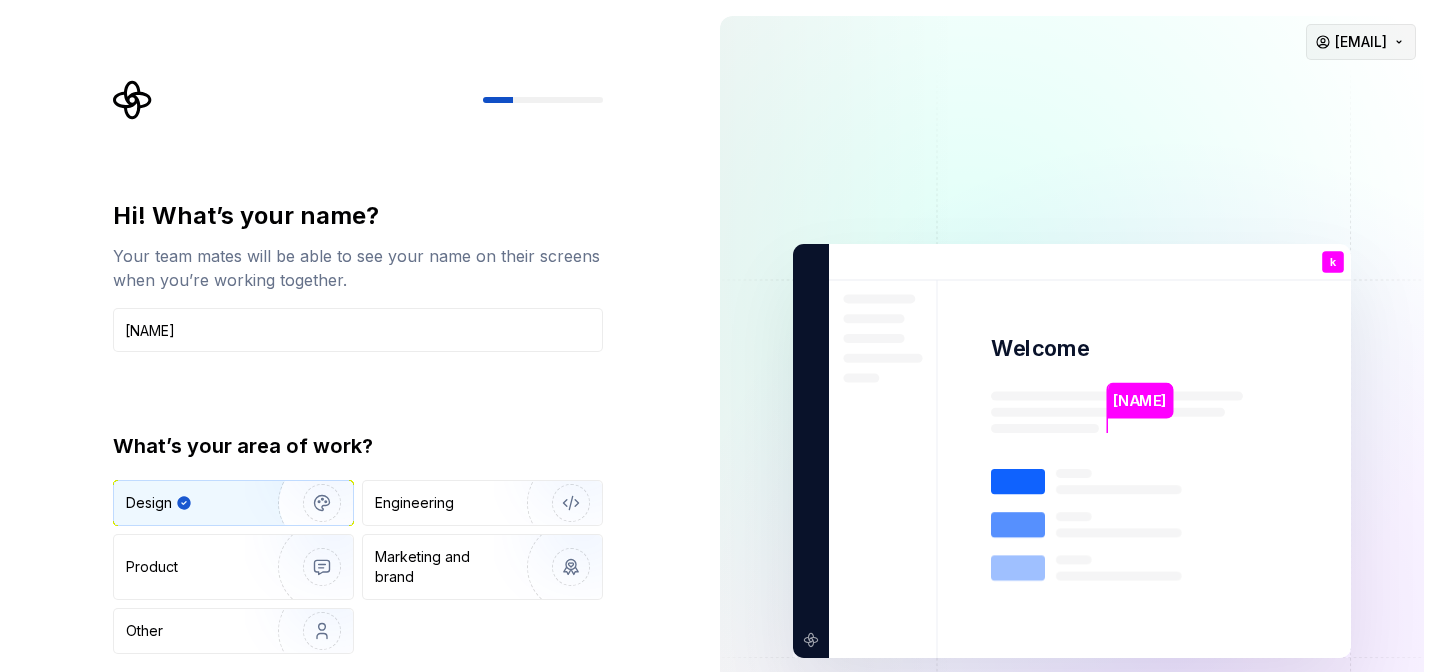 click on "Hi! What’s your name? Your team mates will be able to see your name on their screens when you’re working together. kardelenn What’s your area of work? Design Engineering Product Marketing and brand Other Continue kardelenn Welcome k You T B +3 Thomas Brooke Jamie kardelenkoksal@gmail.com" at bounding box center (720, 336) 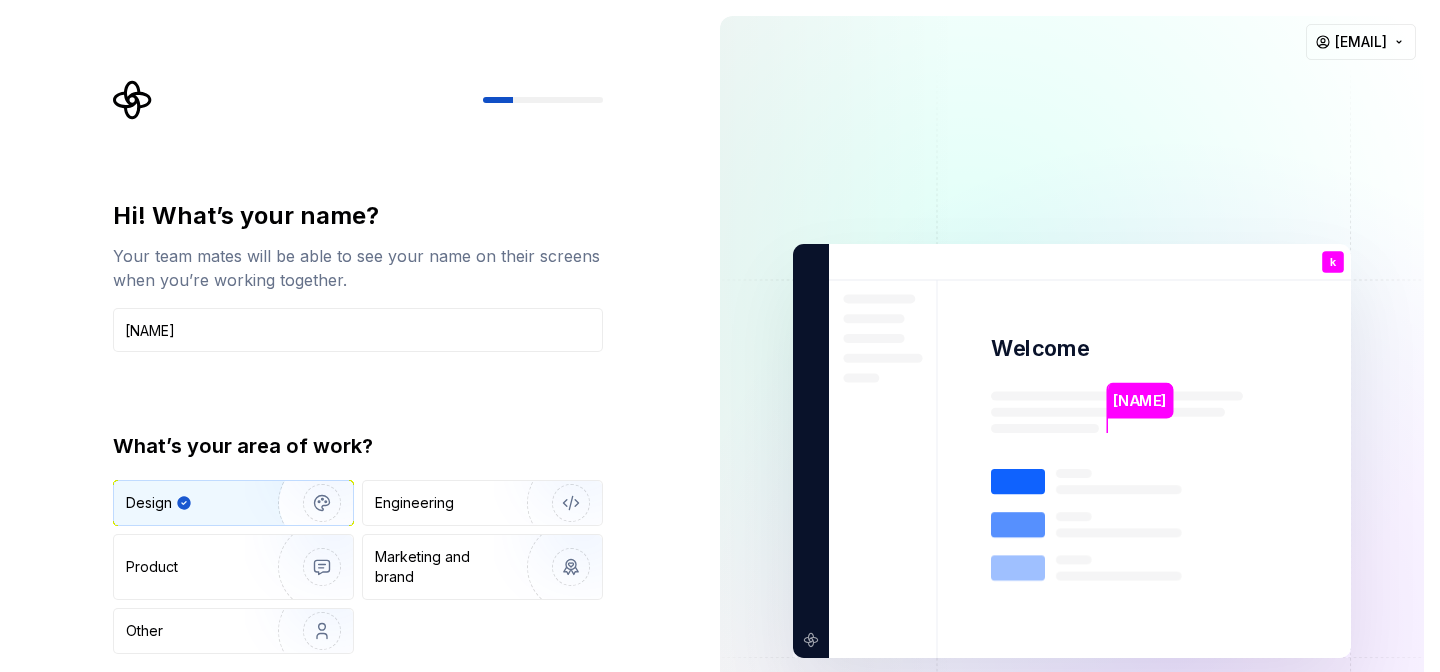 click on "Hi! What’s your name? Your team mates will be able to see your name on their screens when you’re working together. kardelenn What’s your area of work? Design Engineering Product Marketing and brand Other Continue kardelenn Welcome k You T B +3 Thomas Brooke Jamie kardelenkoksal@gmail.com" at bounding box center (720, 336) 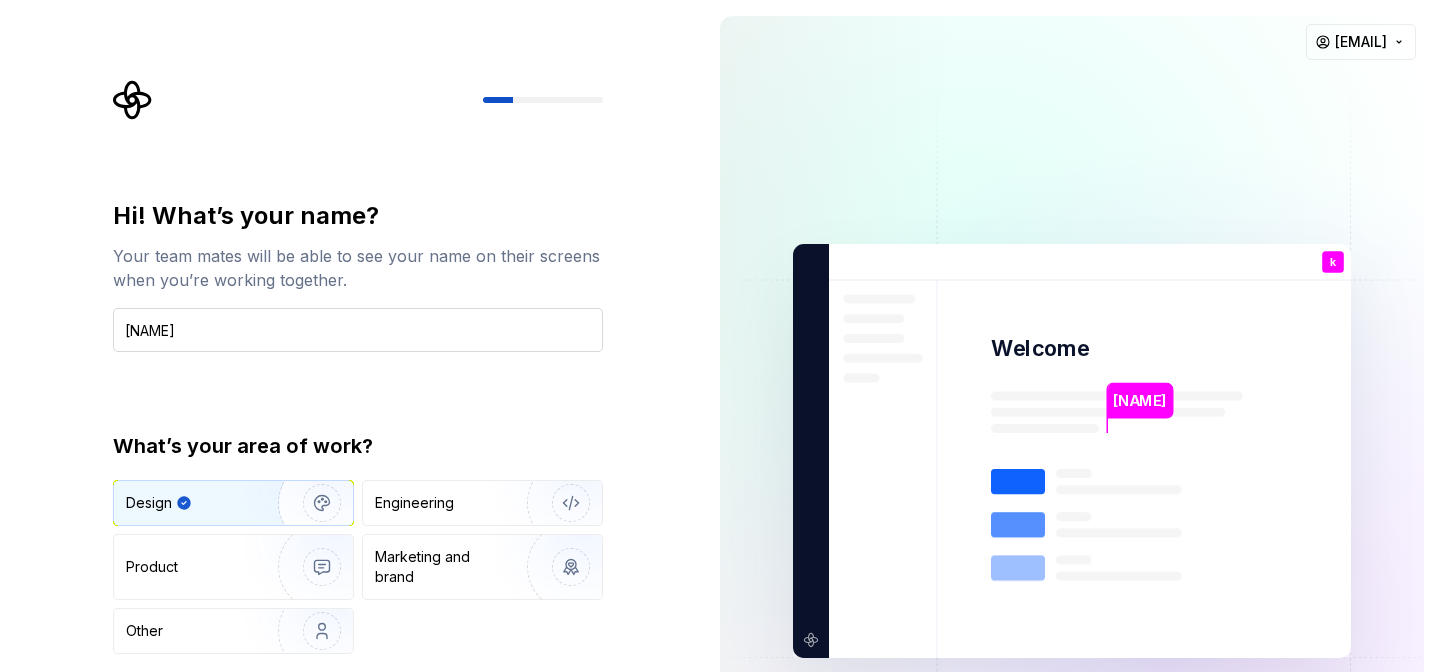 click on "kardelenn" at bounding box center [358, 330] 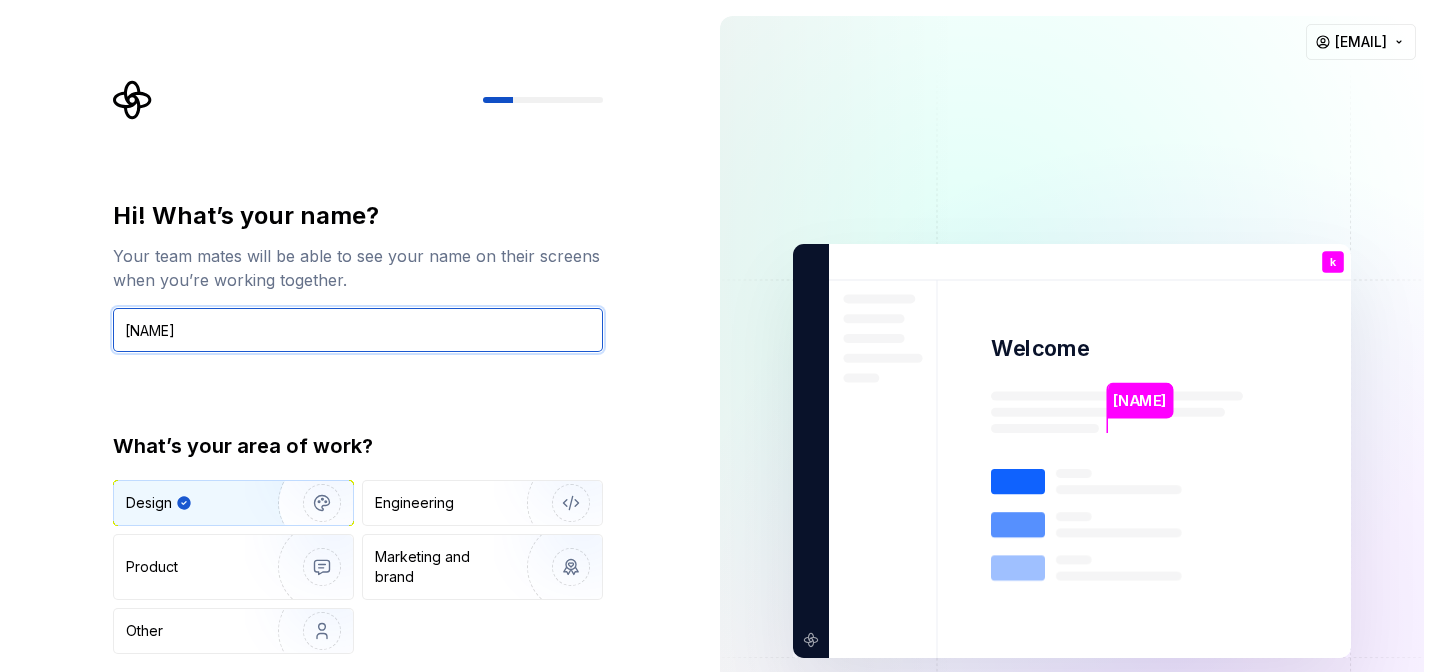 click on "kardelenn" at bounding box center [358, 330] 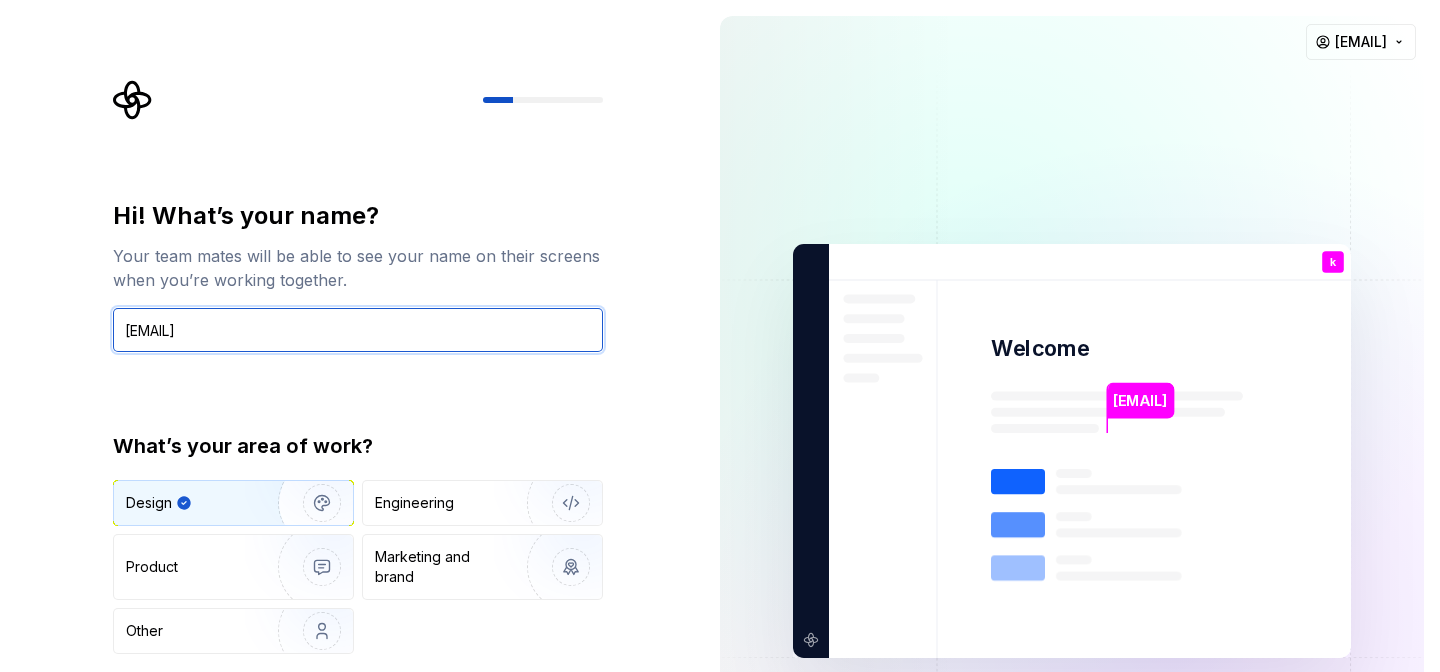 drag, startPoint x: 327, startPoint y: 331, endPoint x: 184, endPoint y: 327, distance: 143.05594 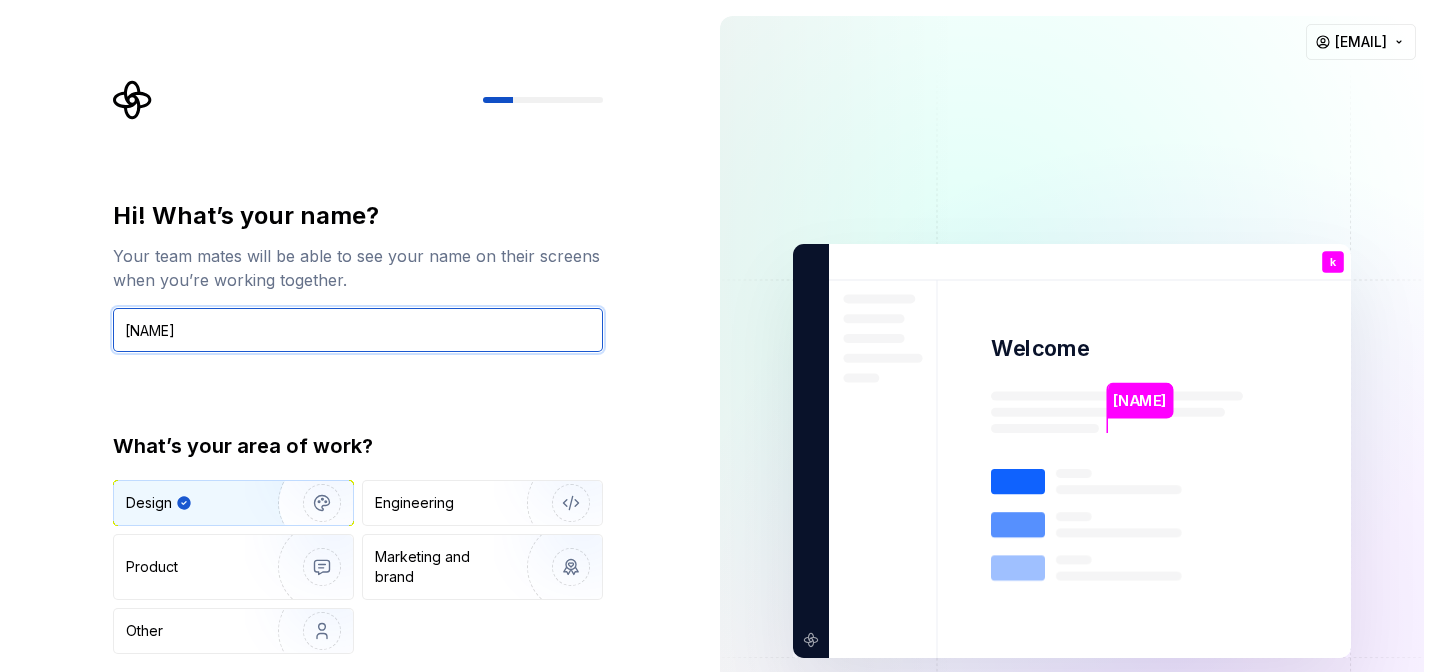 type on "kardelennn" 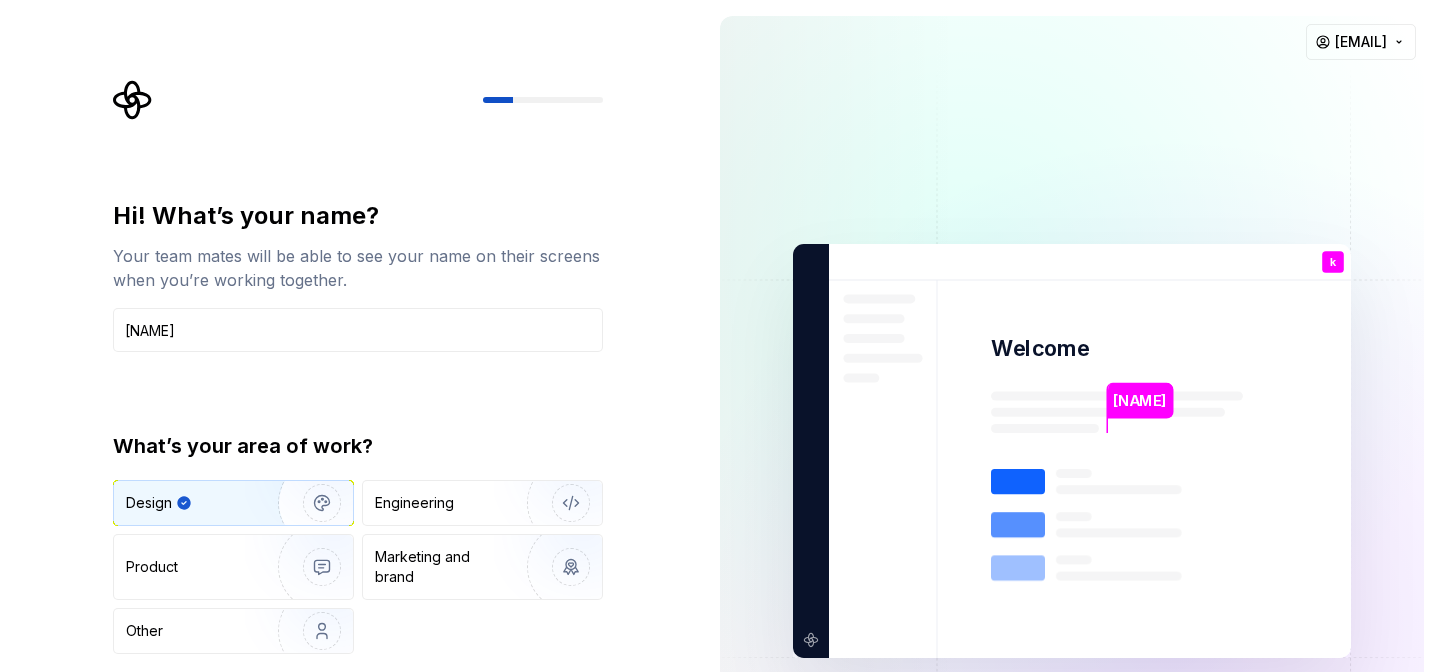click on "Welcome" at bounding box center (1040, 348) 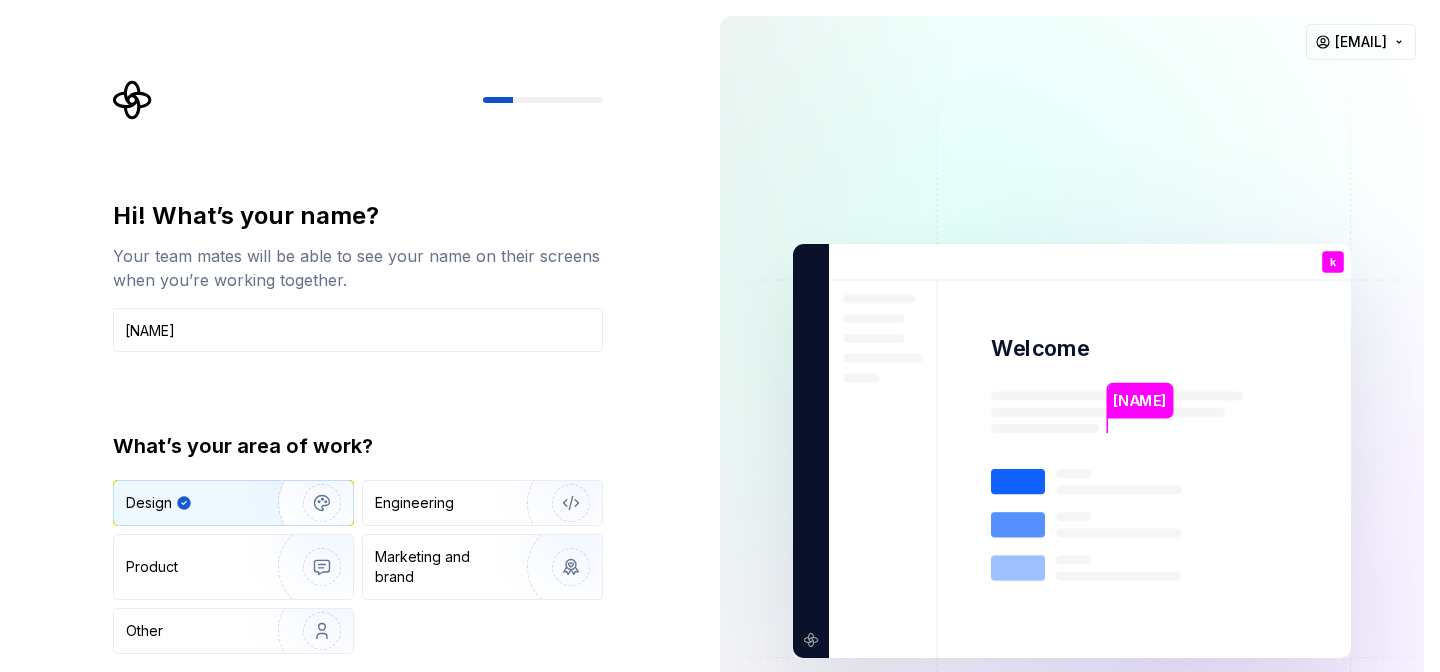 click at bounding box center (1072, 451) 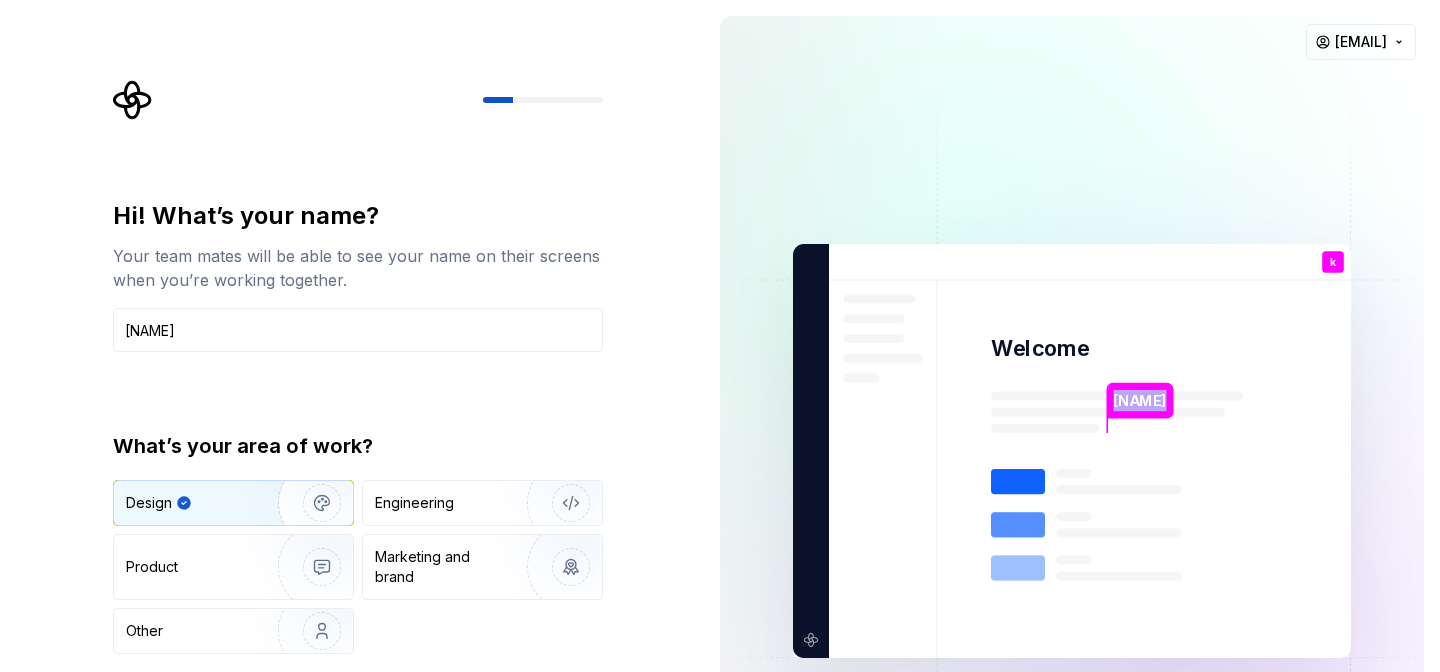 click on "kardelennn" at bounding box center [1139, 401] 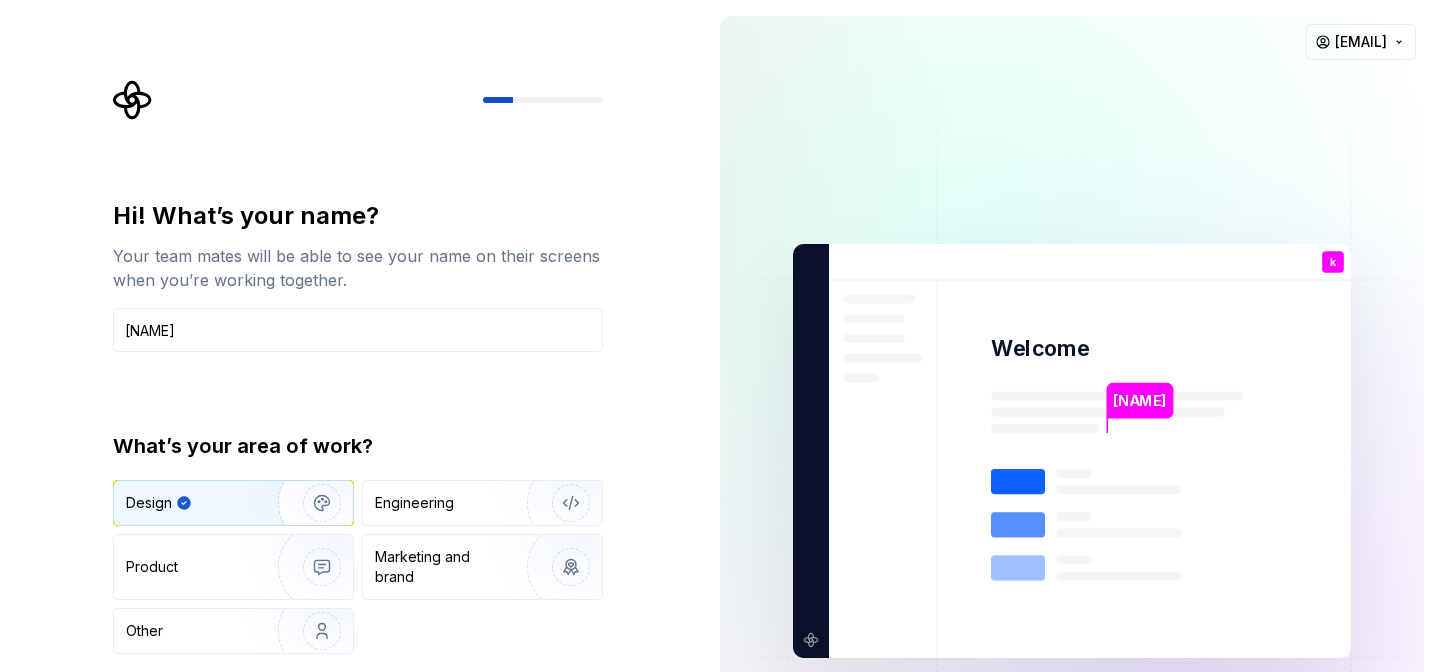 click on "kardelennn" at bounding box center (1139, 401) 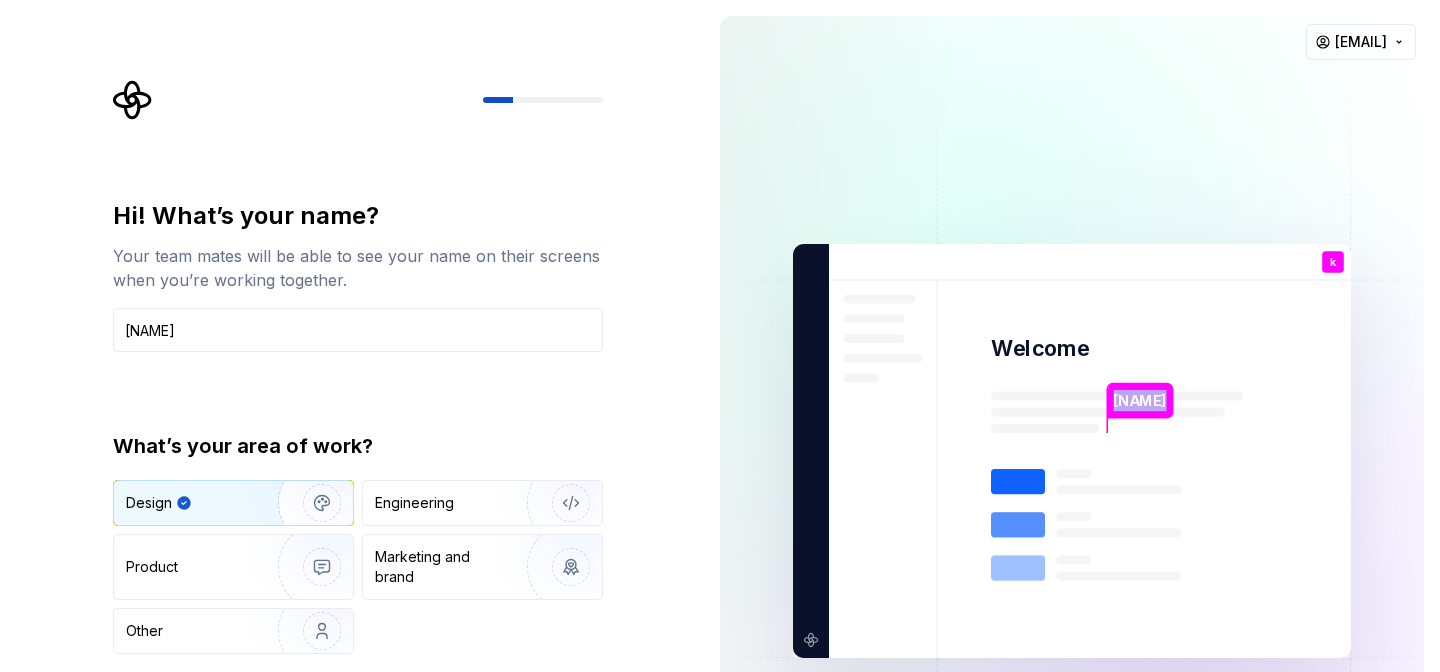 click on "kardelennn" at bounding box center [1139, 401] 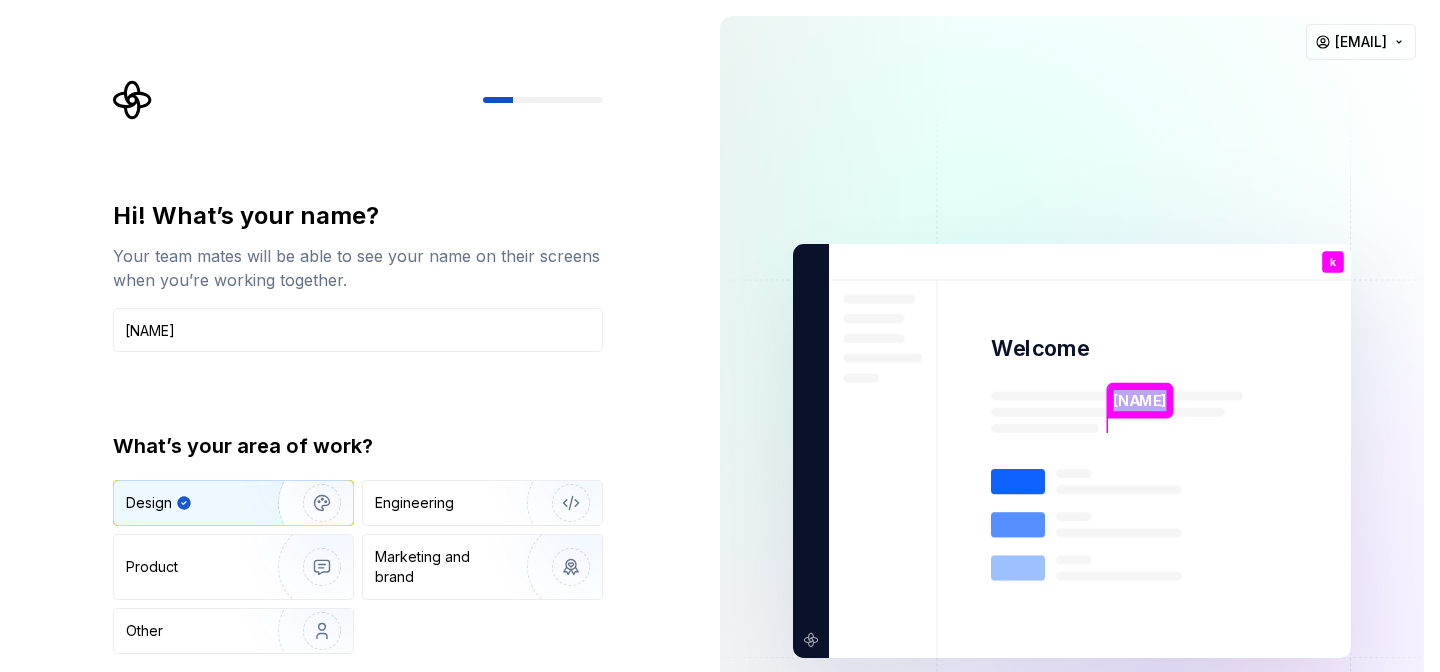 click at bounding box center (1072, 451) 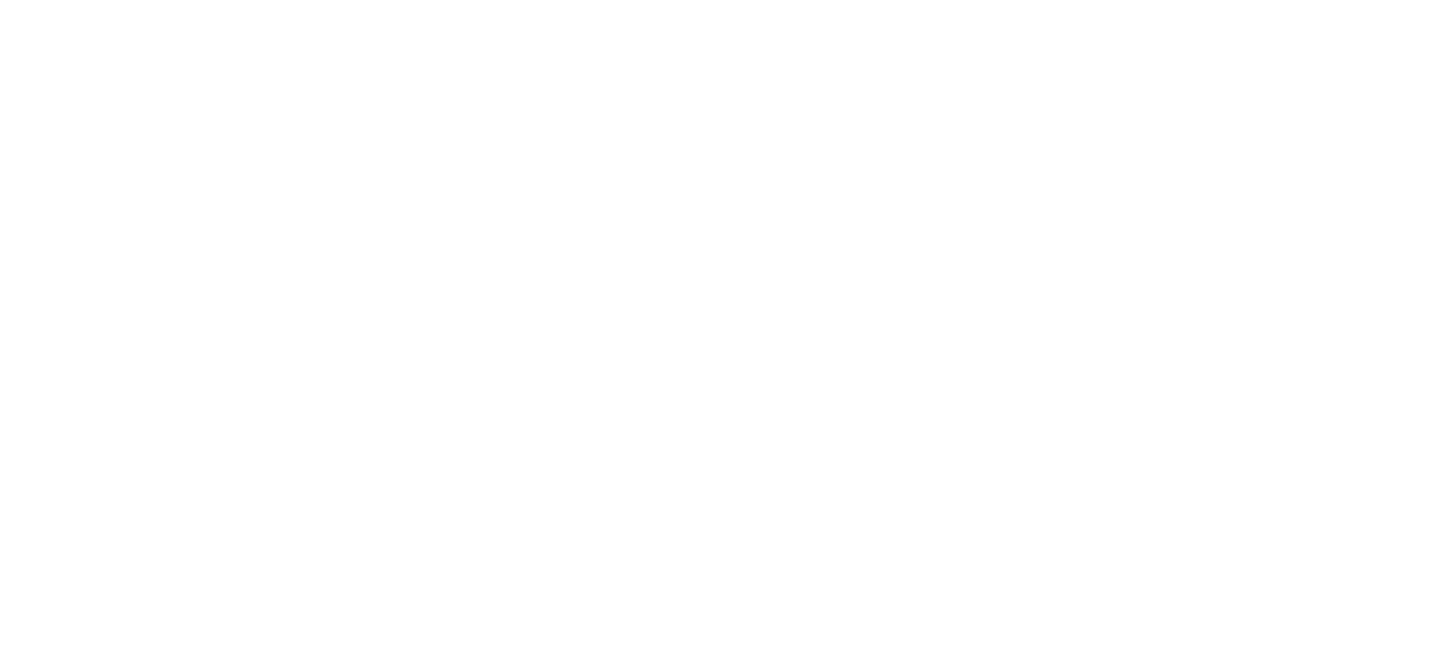 scroll, scrollTop: 0, scrollLeft: 0, axis: both 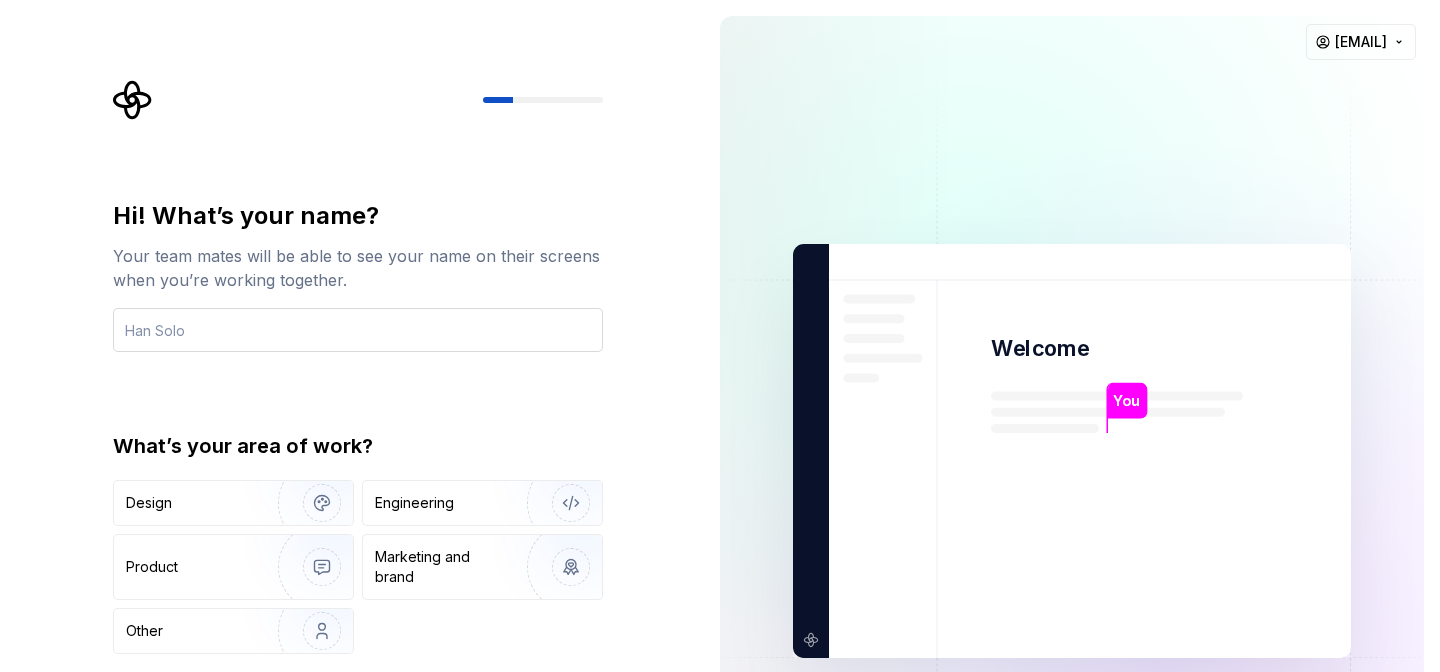 click at bounding box center (358, 330) 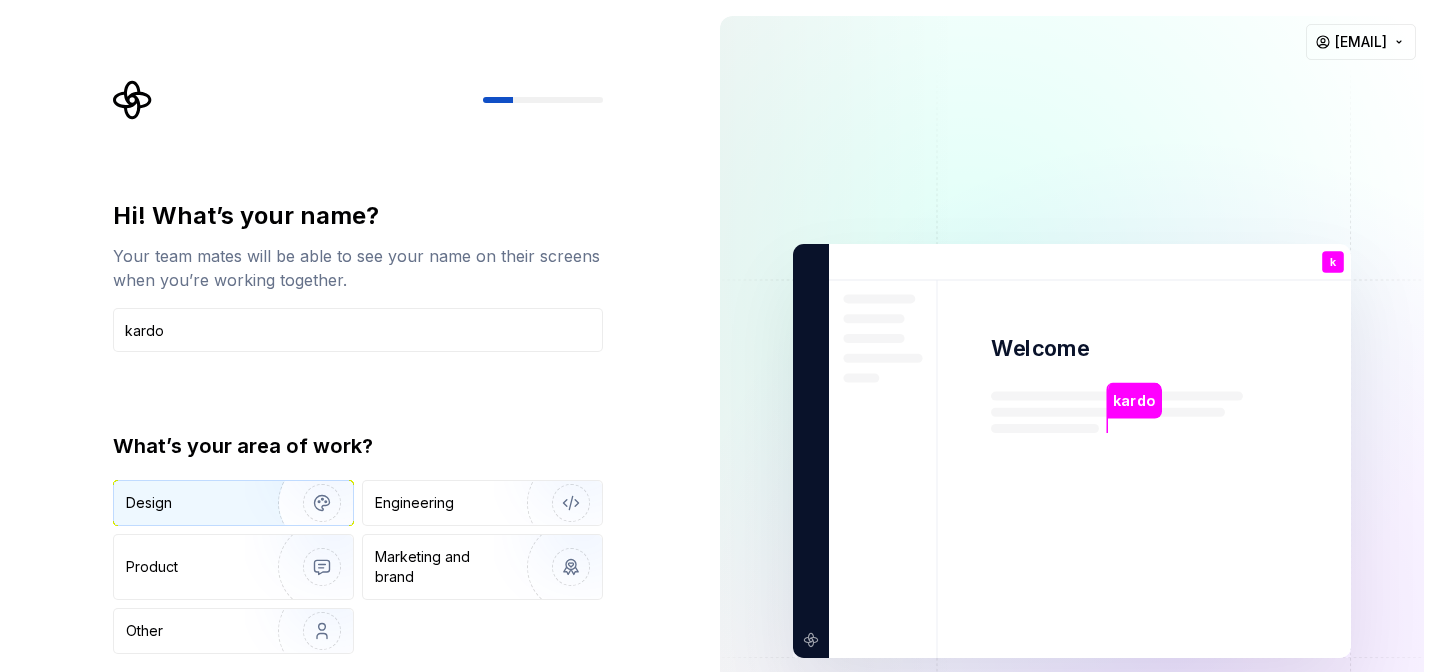 type on "kardo" 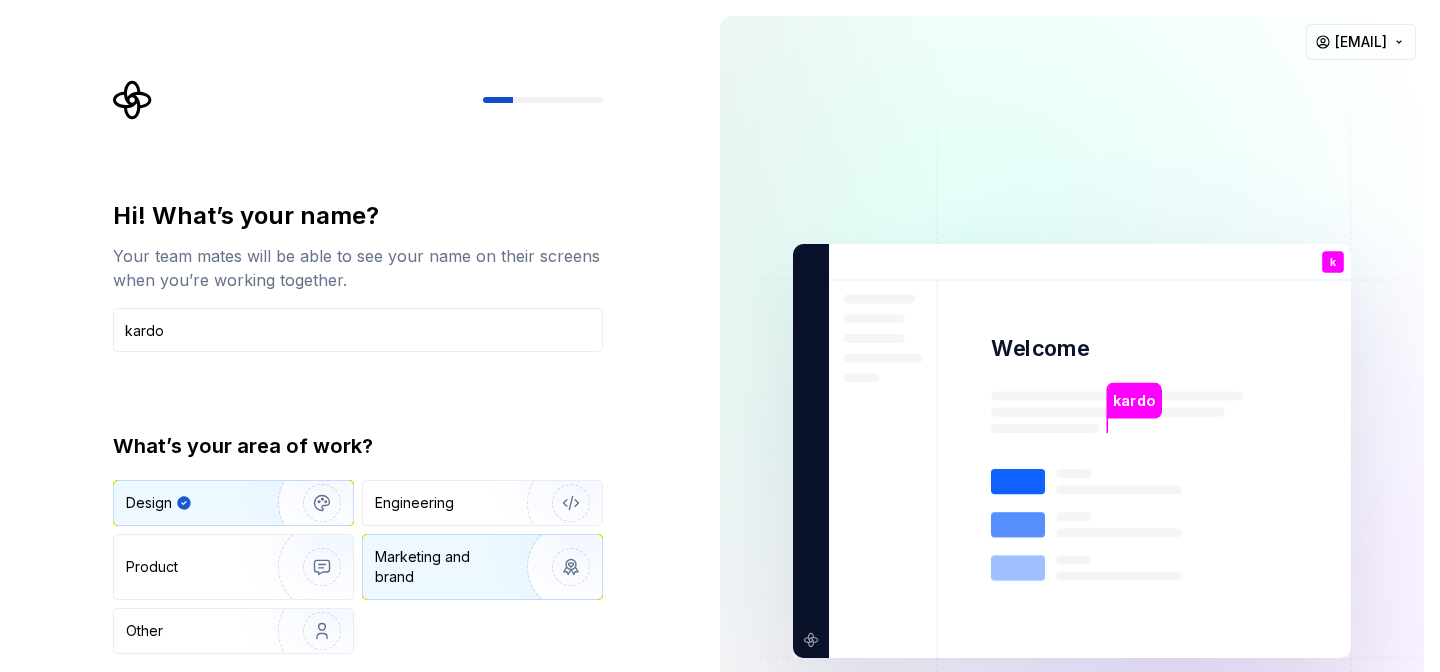click on "Marketing and brand" at bounding box center [442, 567] 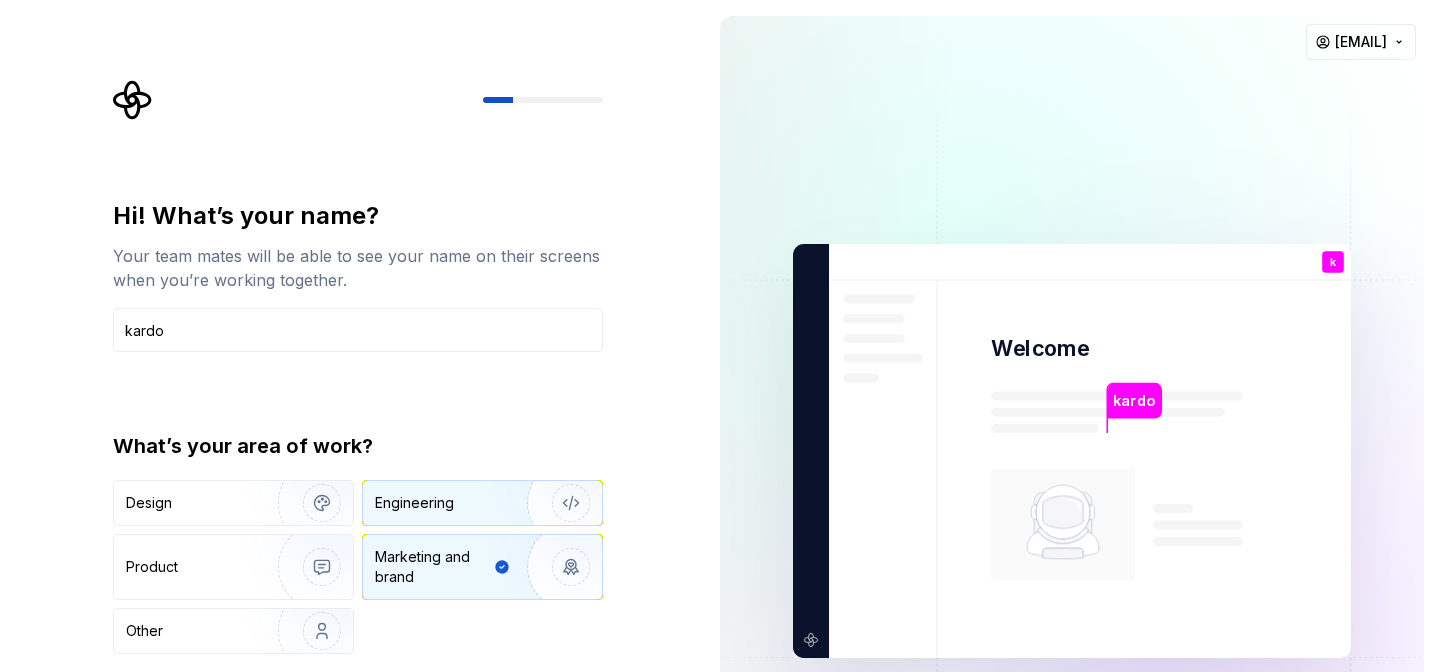 click on "Engineering" at bounding box center (482, 503) 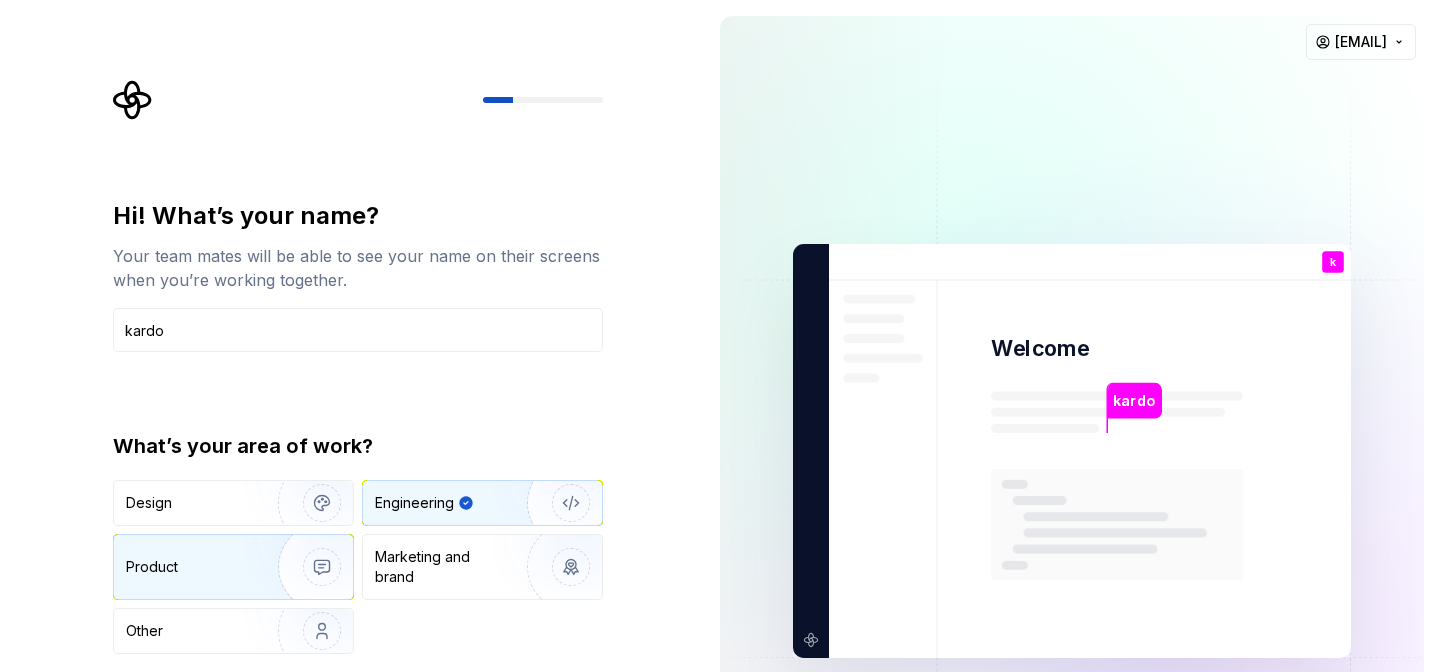 click at bounding box center (309, 567) 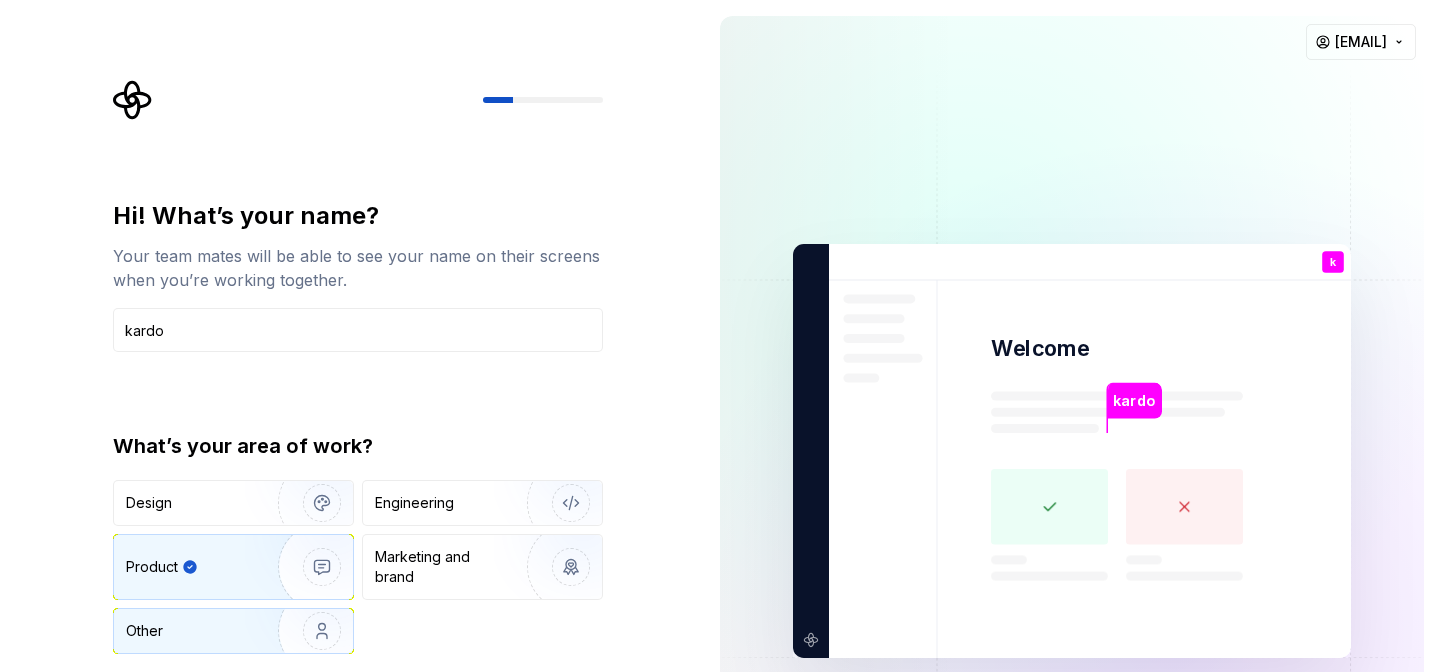 click at bounding box center [309, 631] 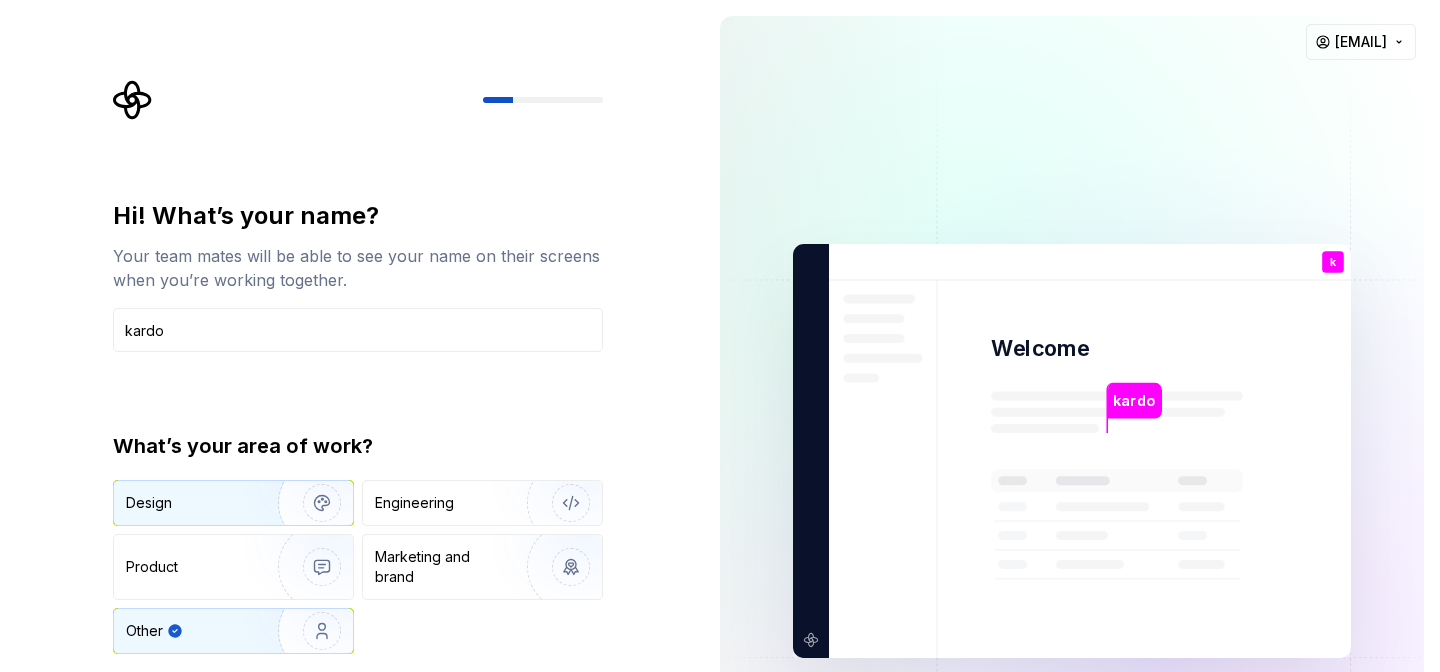 click at bounding box center [309, 503] 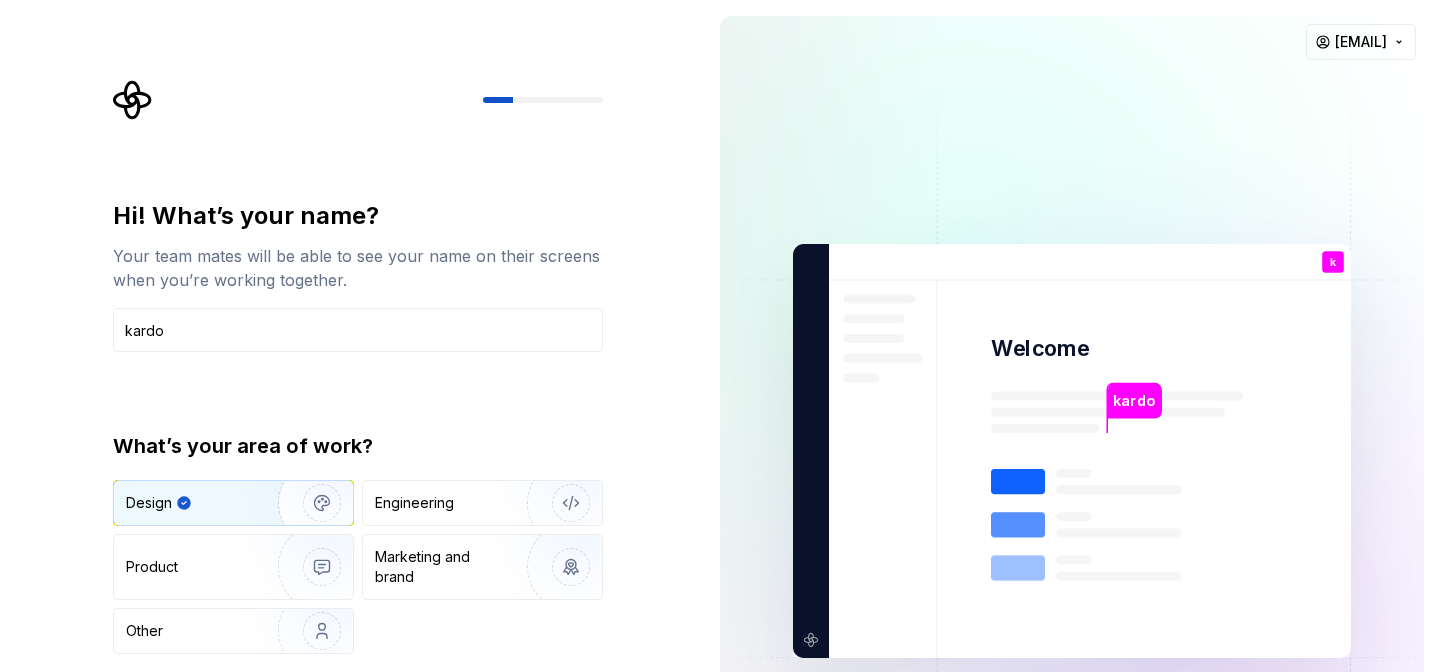 click at bounding box center (1072, 451) 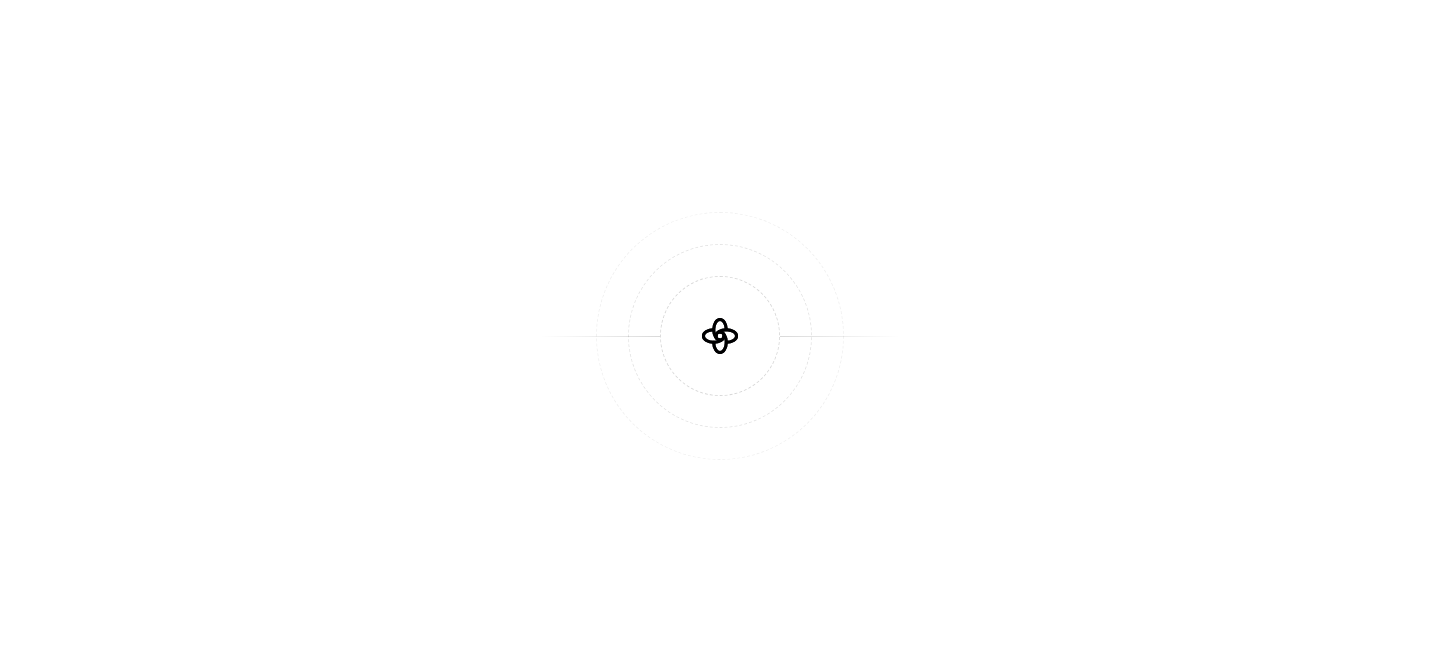 scroll, scrollTop: 0, scrollLeft: 0, axis: both 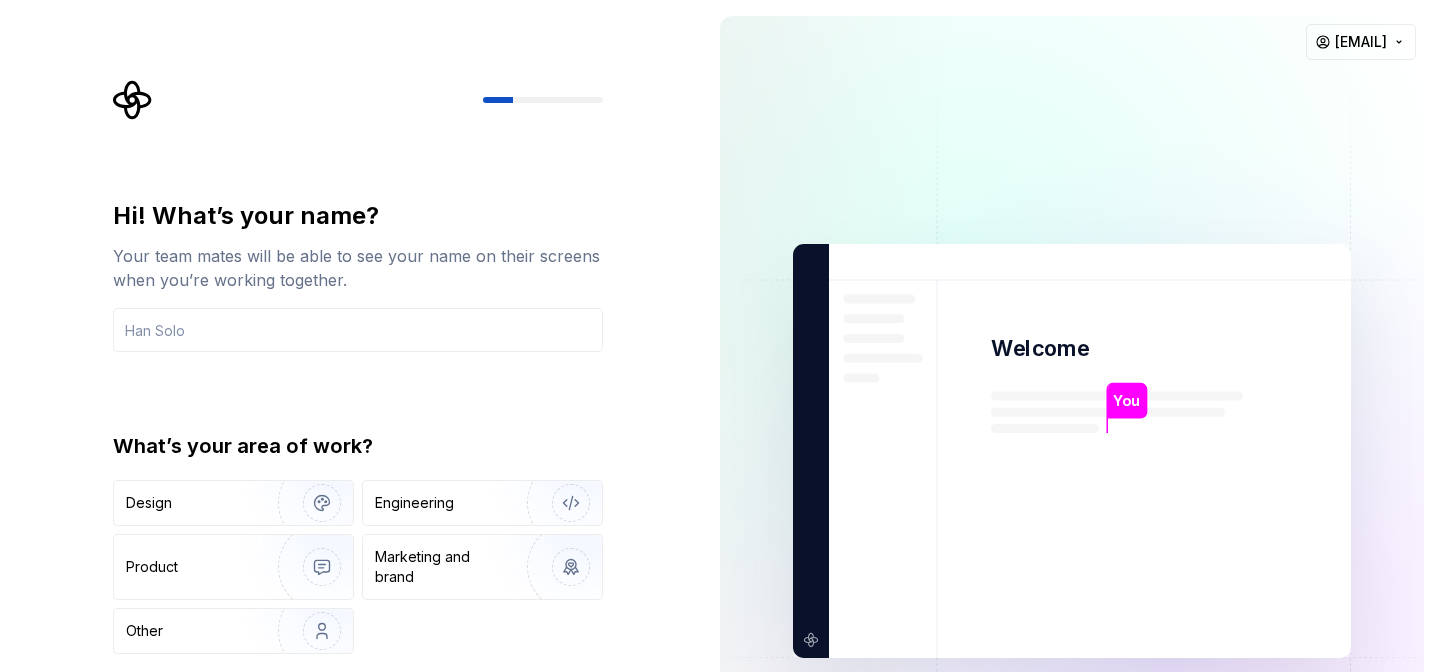 click on "Hi! What’s your name? Your team mates will be able to see your name on their screens when you’re working together. What’s your area of work? Design Engineering Product Marketing and brand Other" at bounding box center [358, 427] 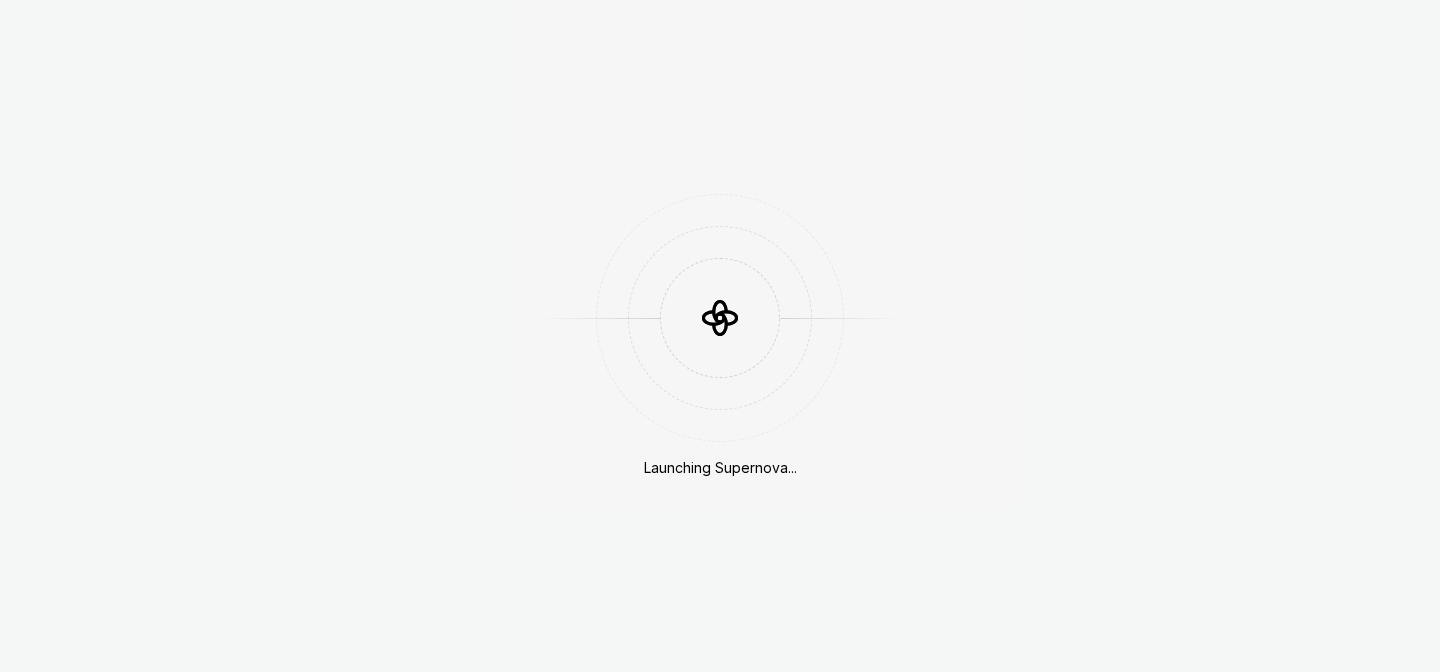 scroll, scrollTop: 0, scrollLeft: 0, axis: both 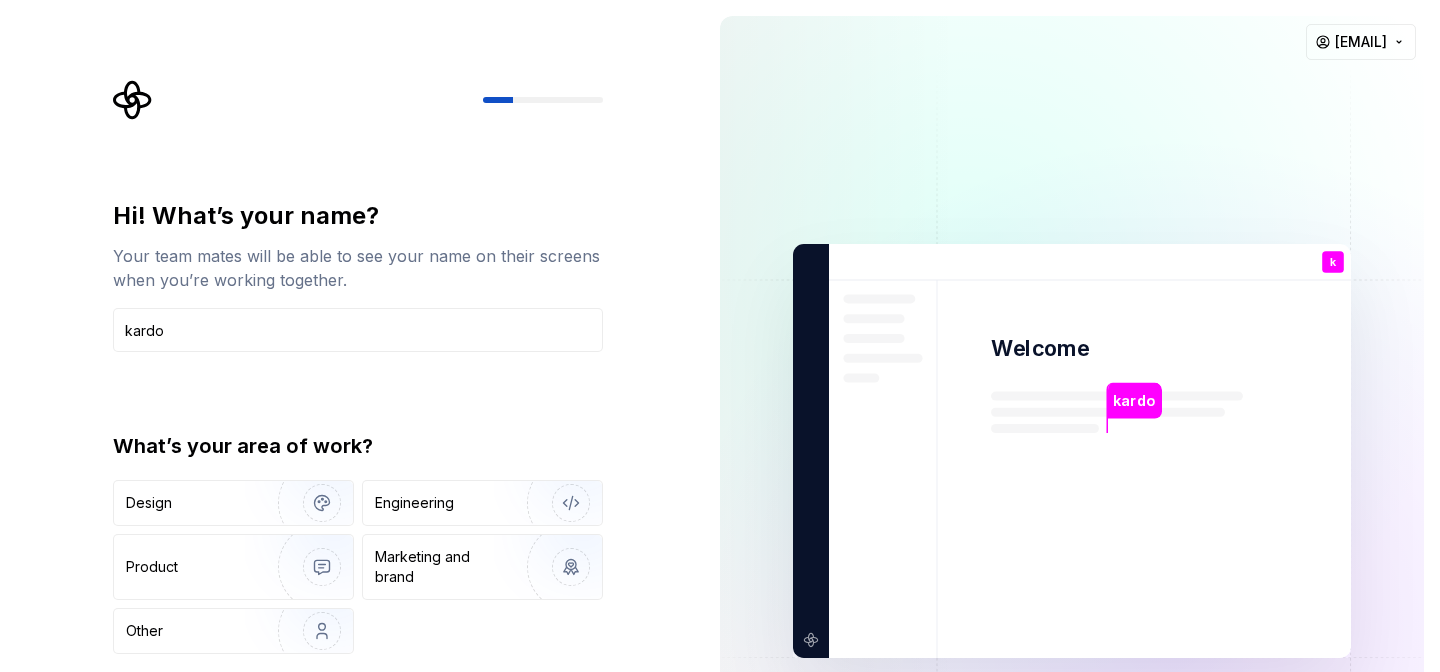 click on "What’s your area of work? Design Engineering Product Marketing and brand Other" at bounding box center (358, 543) 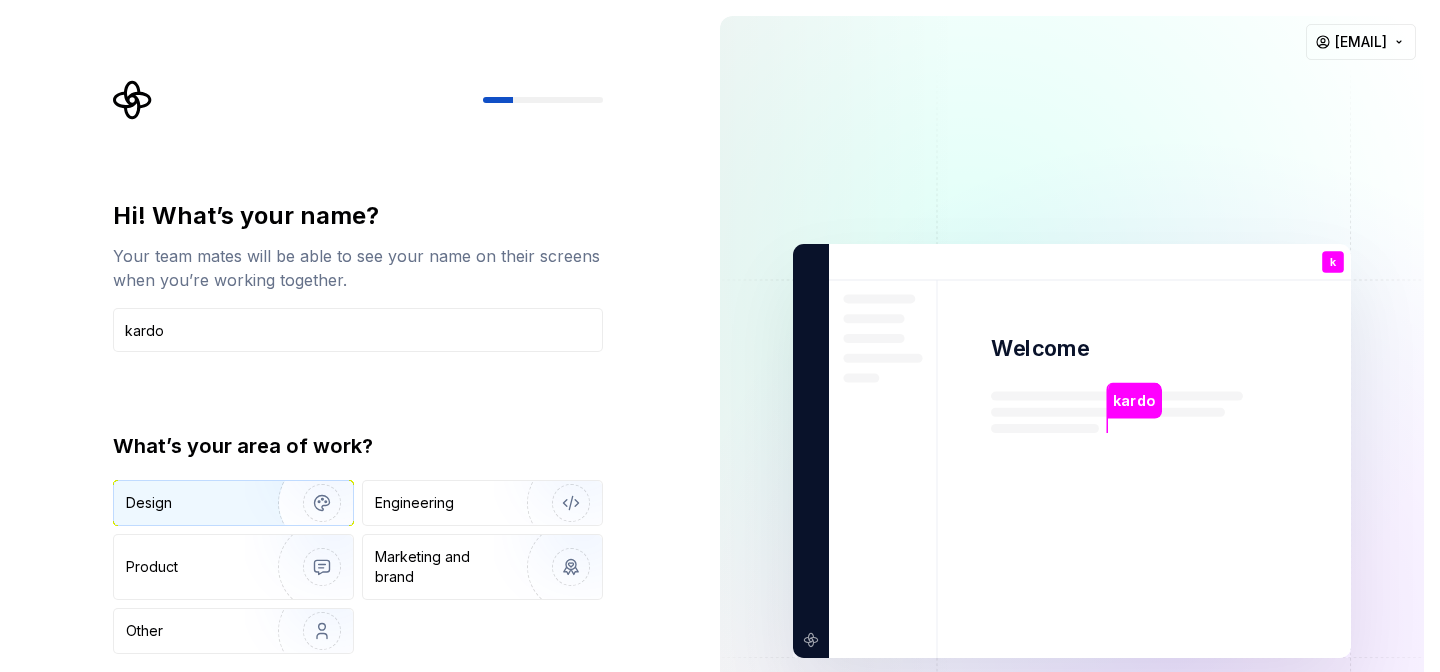 click at bounding box center [309, 503] 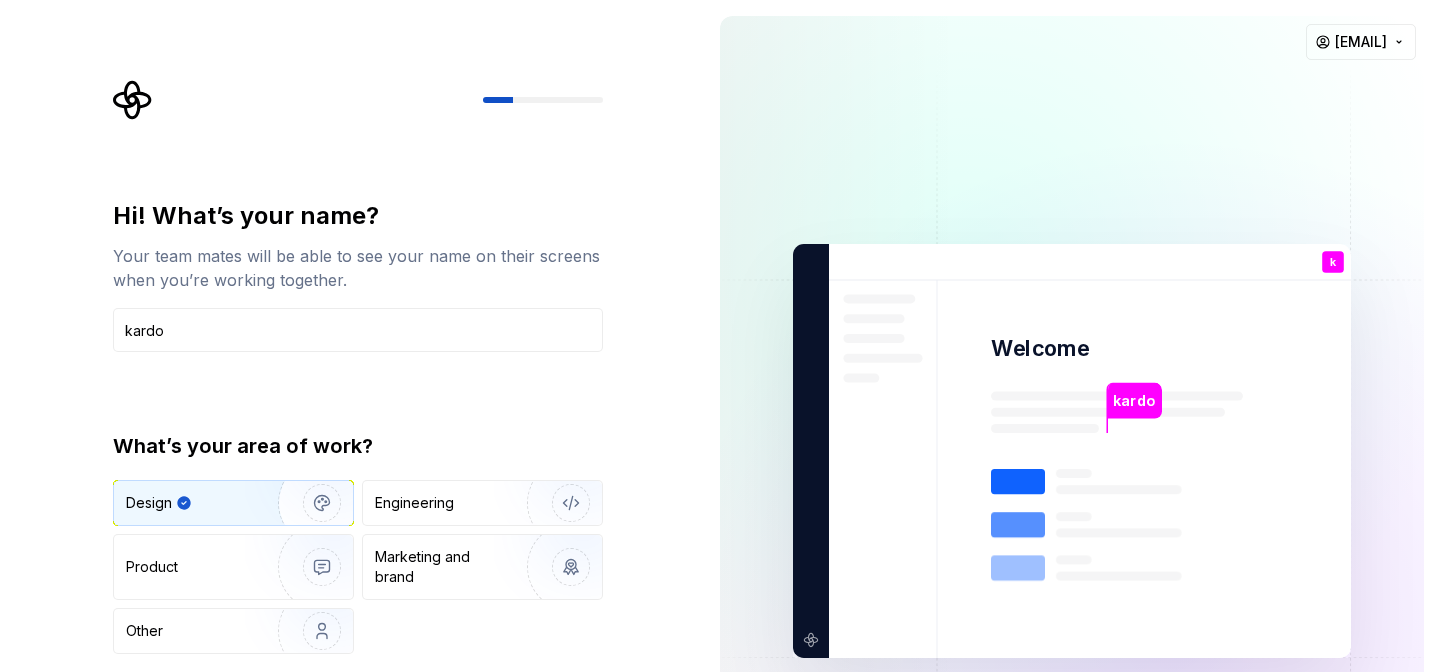 click at bounding box center [1072, 451] 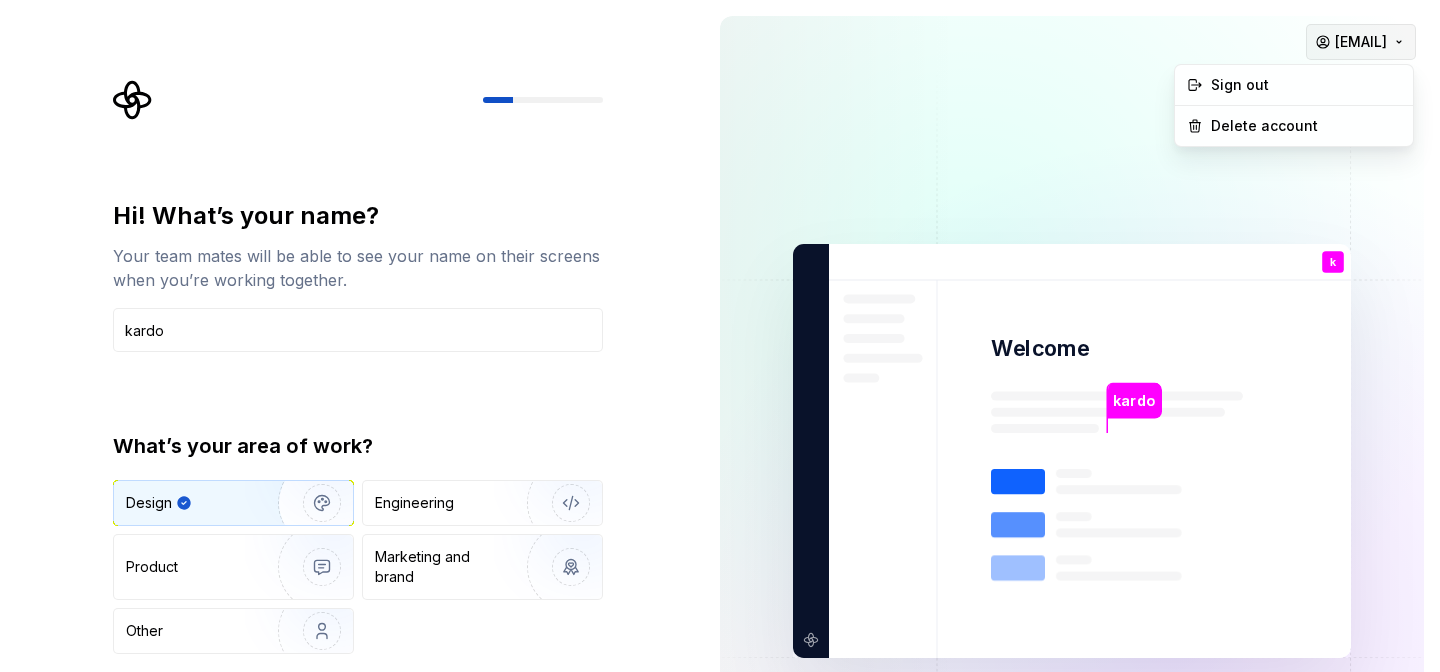 click on "Hi! What’s your name? Your team mates will be able to see your name on their screens when you’re working together. kardo What’s your area of work? Design Engineering Product Marketing and brand Other Continue kardo Welcome k You T B +3 Thomas Brooke Jamie kardelenkoksal@gmail.com Sign out Delete account" at bounding box center [720, 336] 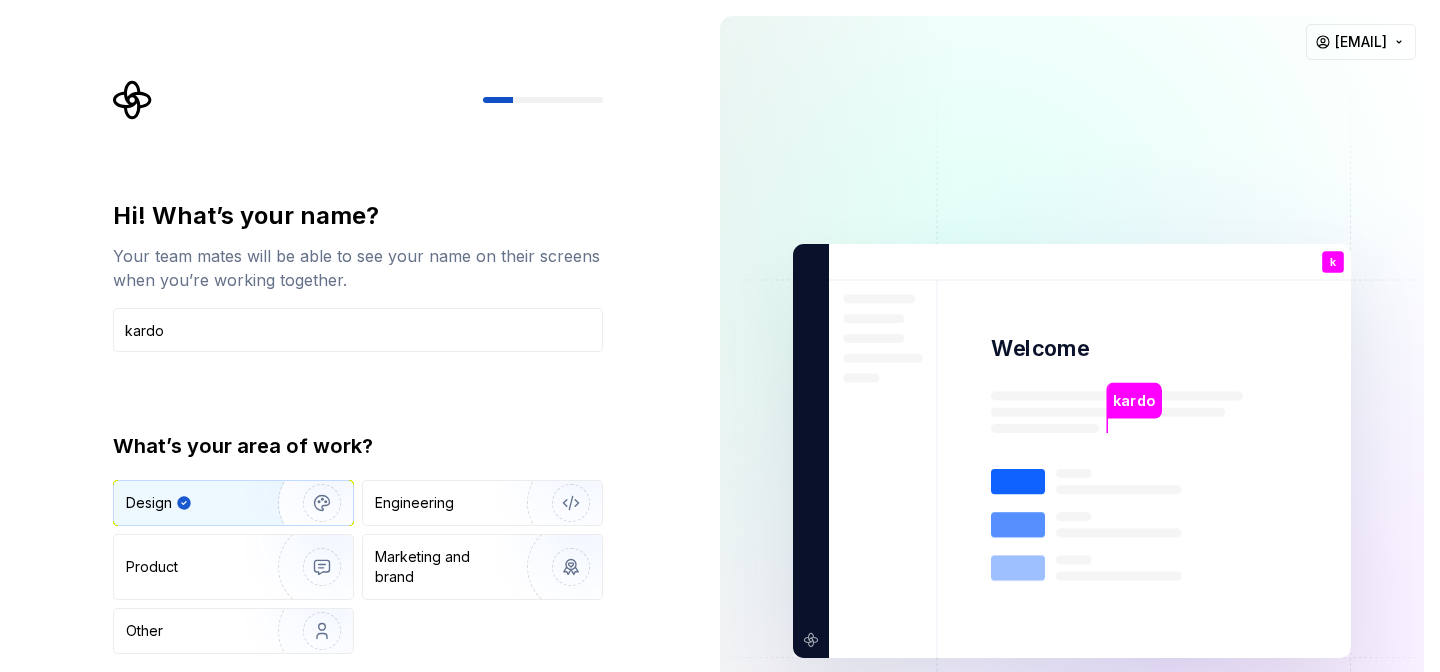 click on "Hi! What’s your name? Your team mates will be able to see your name on their screens when you’re working together. kardo What’s your area of work? Design Engineering Product Marketing and brand Other Continue kardo Welcome k You T B +3 Thomas Brooke Jamie kardelenkoksal@gmail.com" at bounding box center [720, 336] 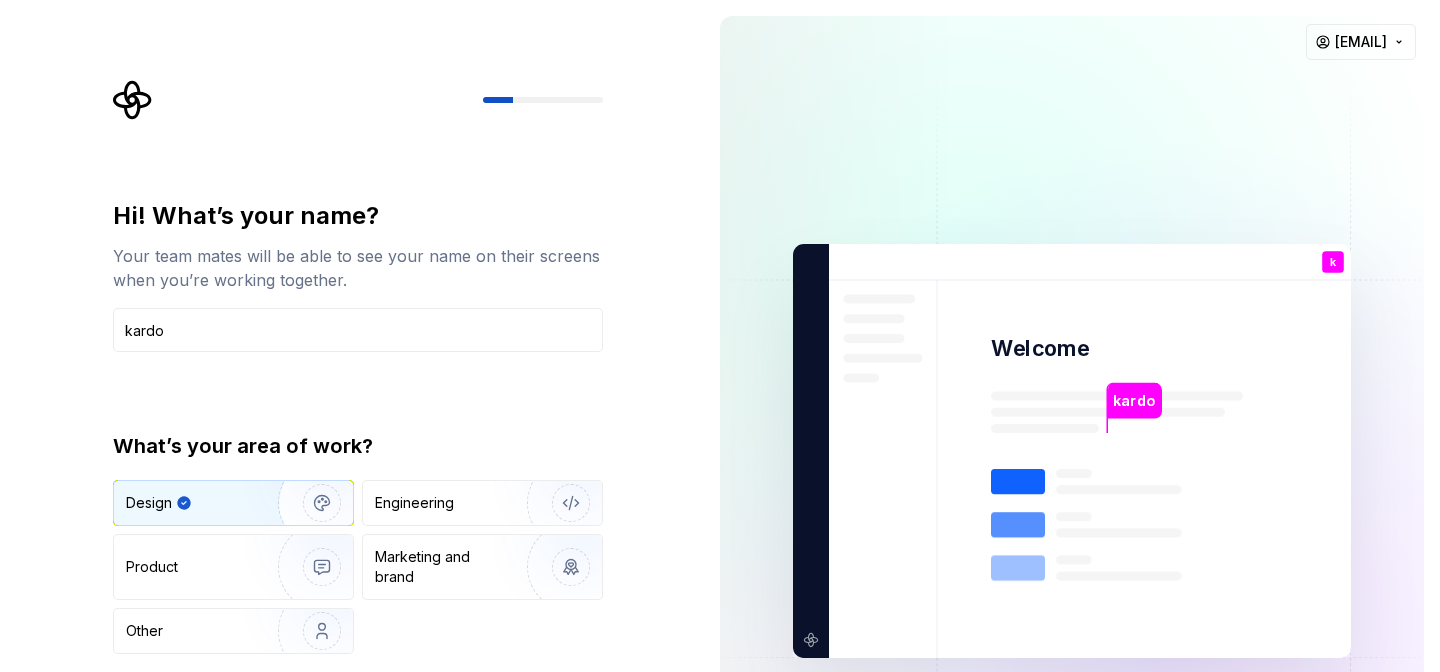 click on "Hi! What’s your name? Your team mates will be able to see your name on their screens when you’re working together. kardo What’s your area of work? Design Engineering Product Marketing and brand Other Continue" at bounding box center [364, 401] 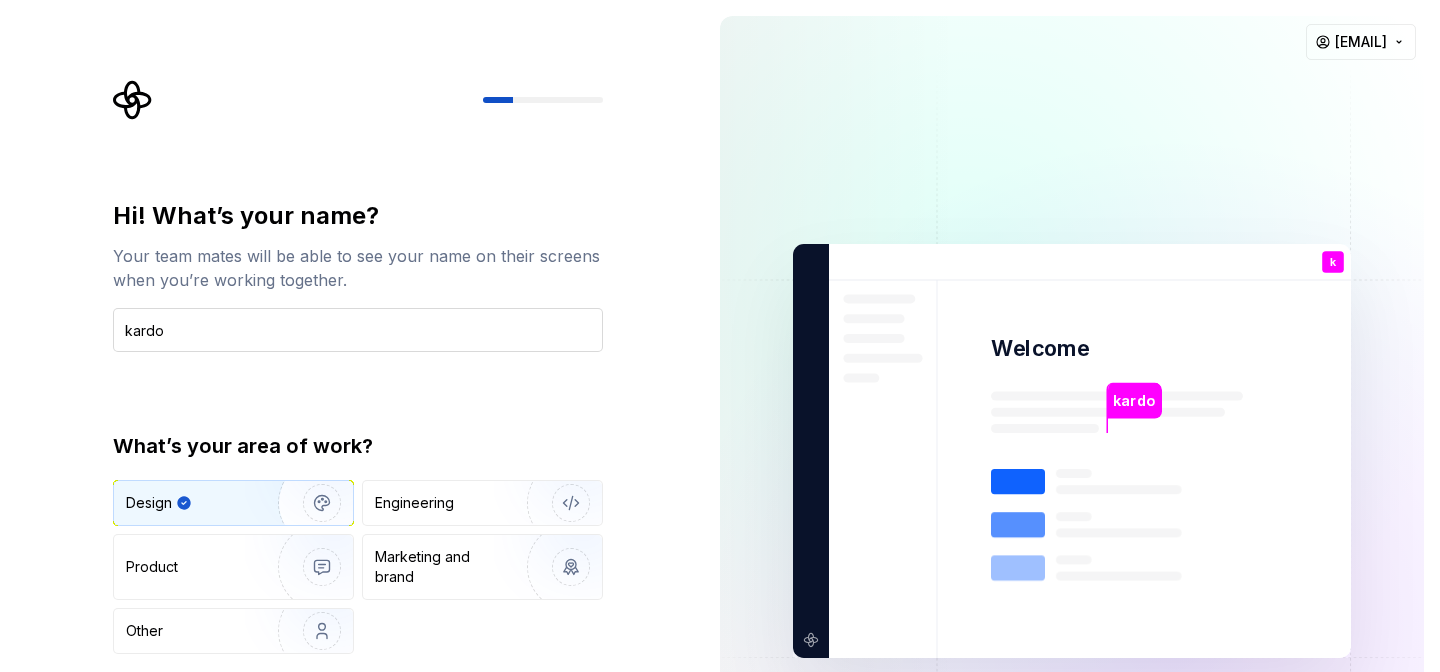 click on "kardo" at bounding box center (358, 330) 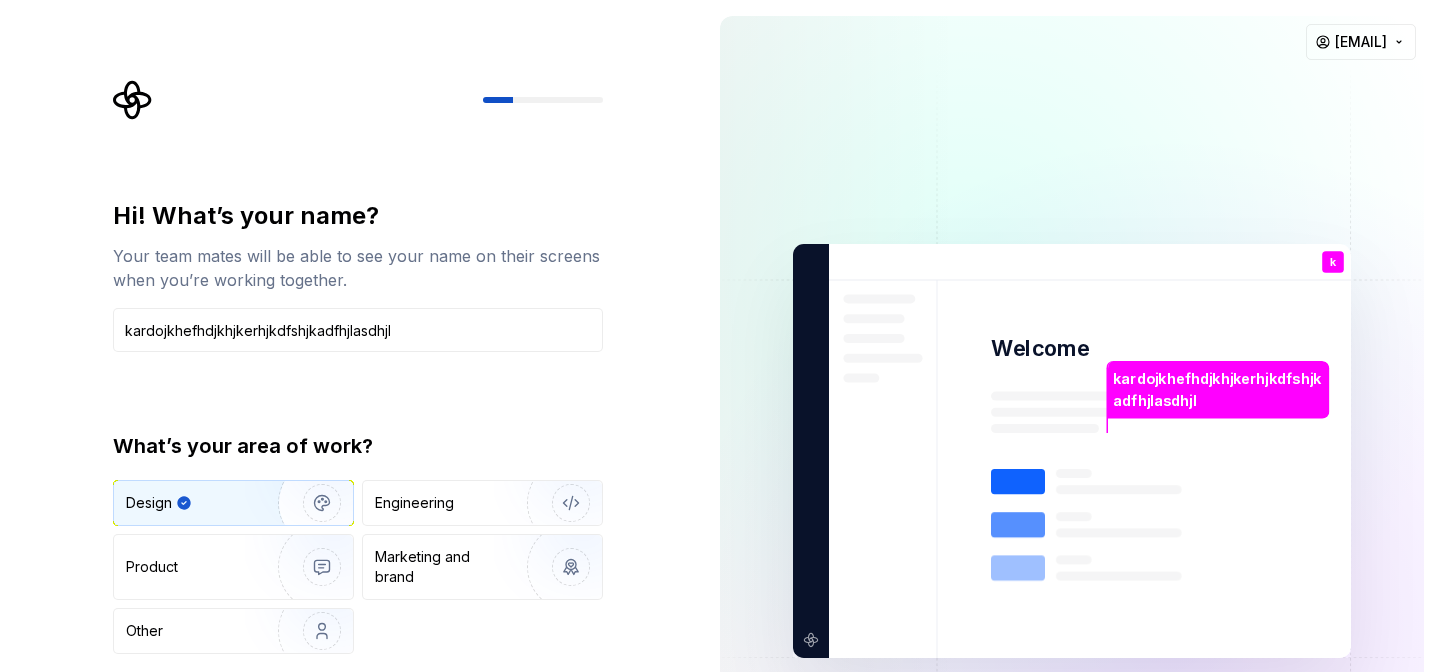 click on "Hi! What’s your name? Your team mates will be able to see your name on their screens when you’re working together. kardojkhefhdjkhjkerhjkdfshjkadfhjlasdhjl What’s your area of work? Design Engineering Product Marketing and brand Other" at bounding box center (358, 427) 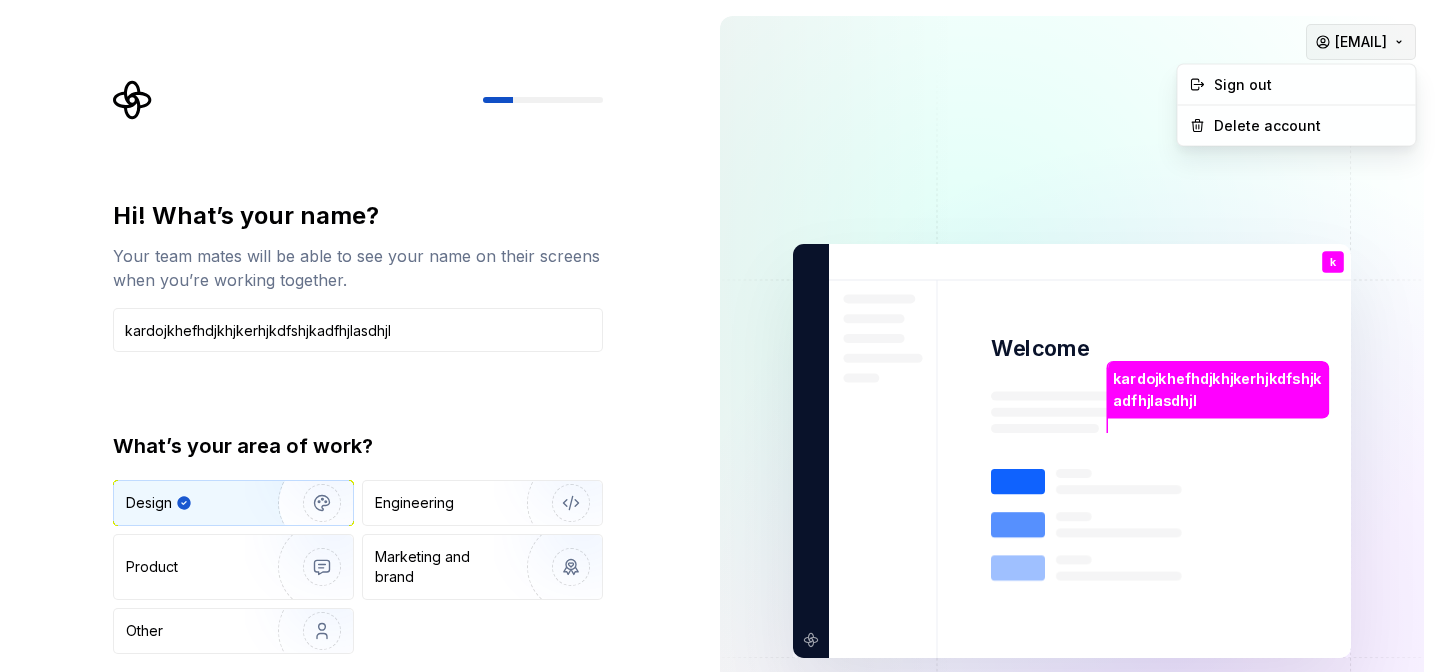click on "Hi! What’s your name? Your team mates will be able to see your name on their screens when you’re working together. kardojkhefhdjkhjkerhjkdfshjkadfhjlasdhjl What’s your area of work? Design Engineering Product Marketing and brand Other Continue kardojkhefhdjkhjkerhjkdfshjkadfhjlasdhjl Welcome k You T B +3 Thomas Brooke Jamie kardelenkoksal@gmail.com Sign out Delete account" at bounding box center [720, 336] 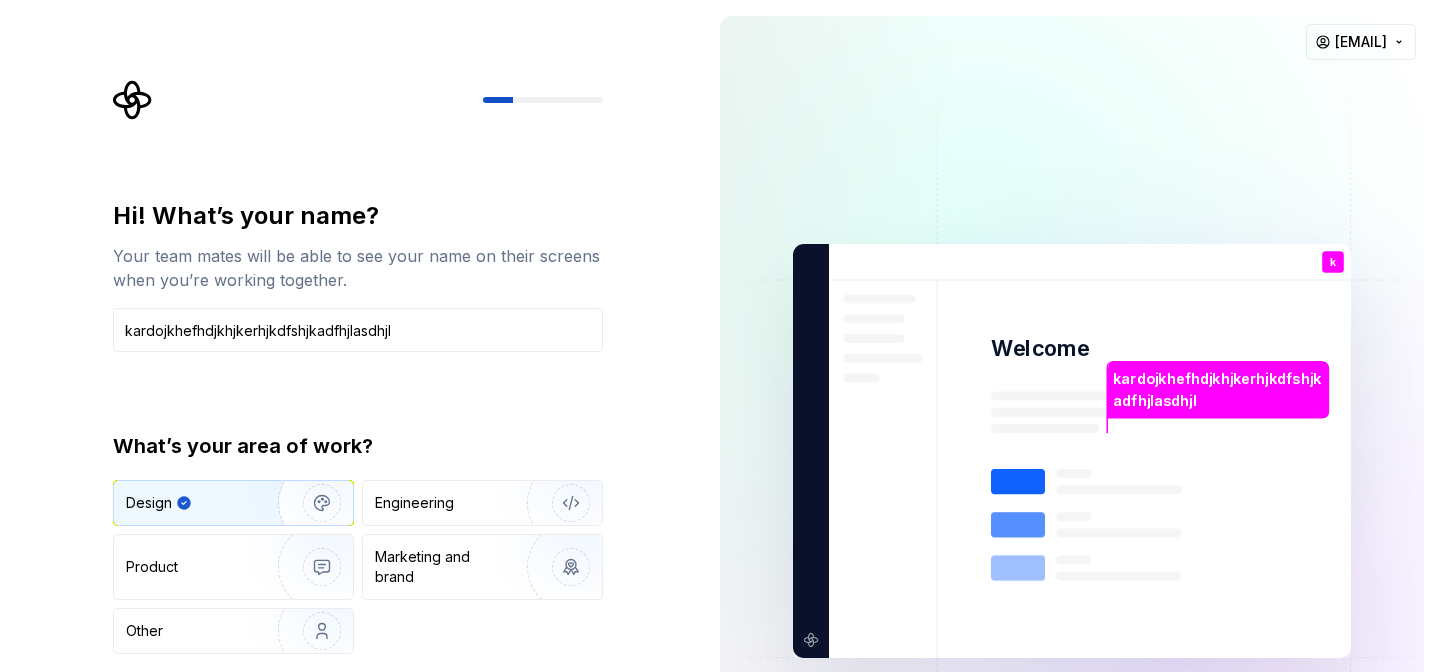 click on "Hi! What’s your name? Your team mates will be able to see your name on their screens when you’re working together. kardojkhefhdjkhjkerhjkdfshjkadfhjlasdhjl What’s your area of work? Design Engineering Product Marketing and brand Other Continue kardojkhefhdjkhjkerhjkdfshjkadfhjlasdhjl Welcome k You T B +3 Thomas Brooke Jamie kardelenkoksal@gmail.com" at bounding box center [720, 336] 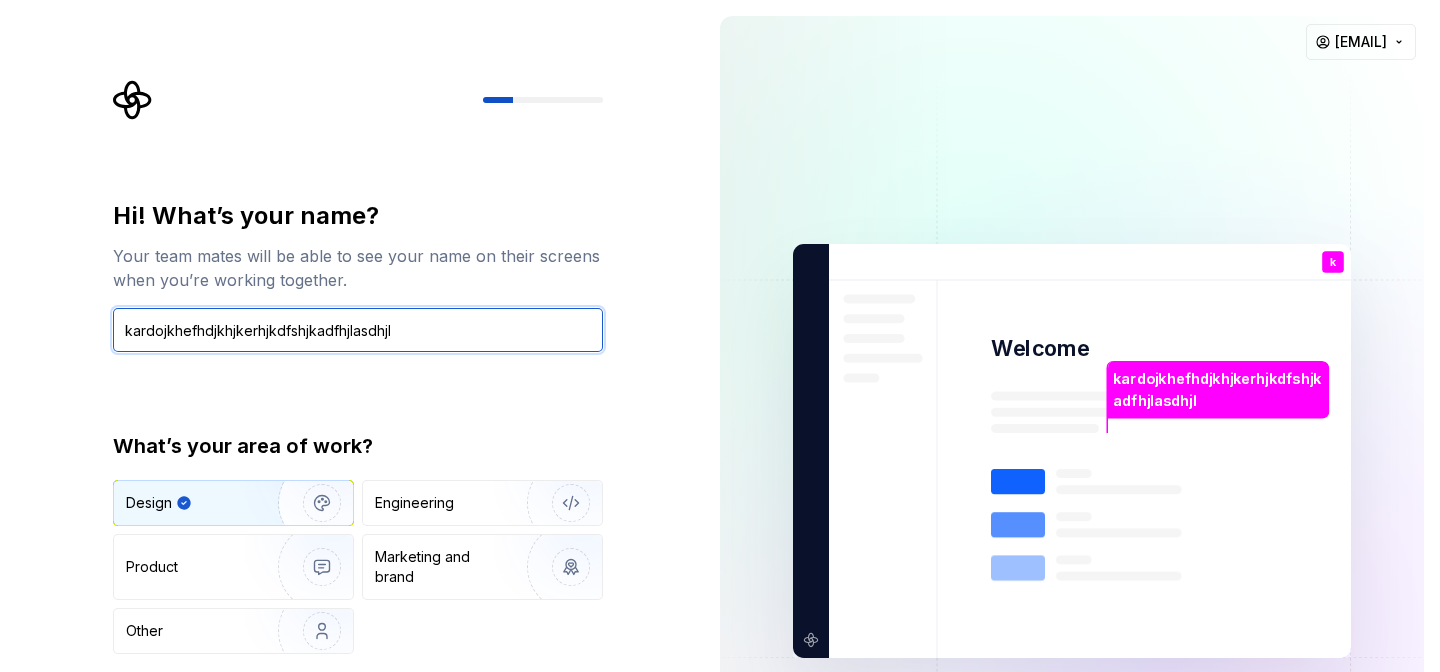 click on "kardojkhefhdjkhjkerhjkdfshjkadfhjlasdhjl" at bounding box center [358, 330] 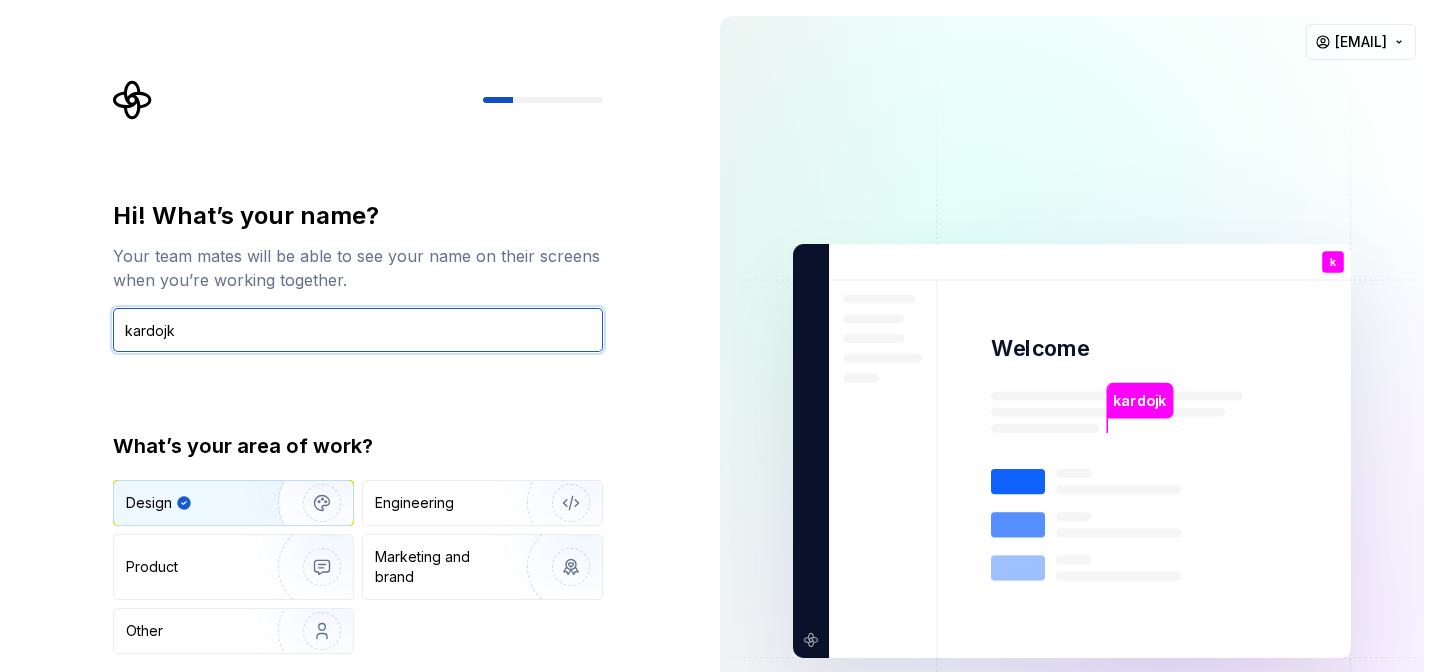 type on "kardojk" 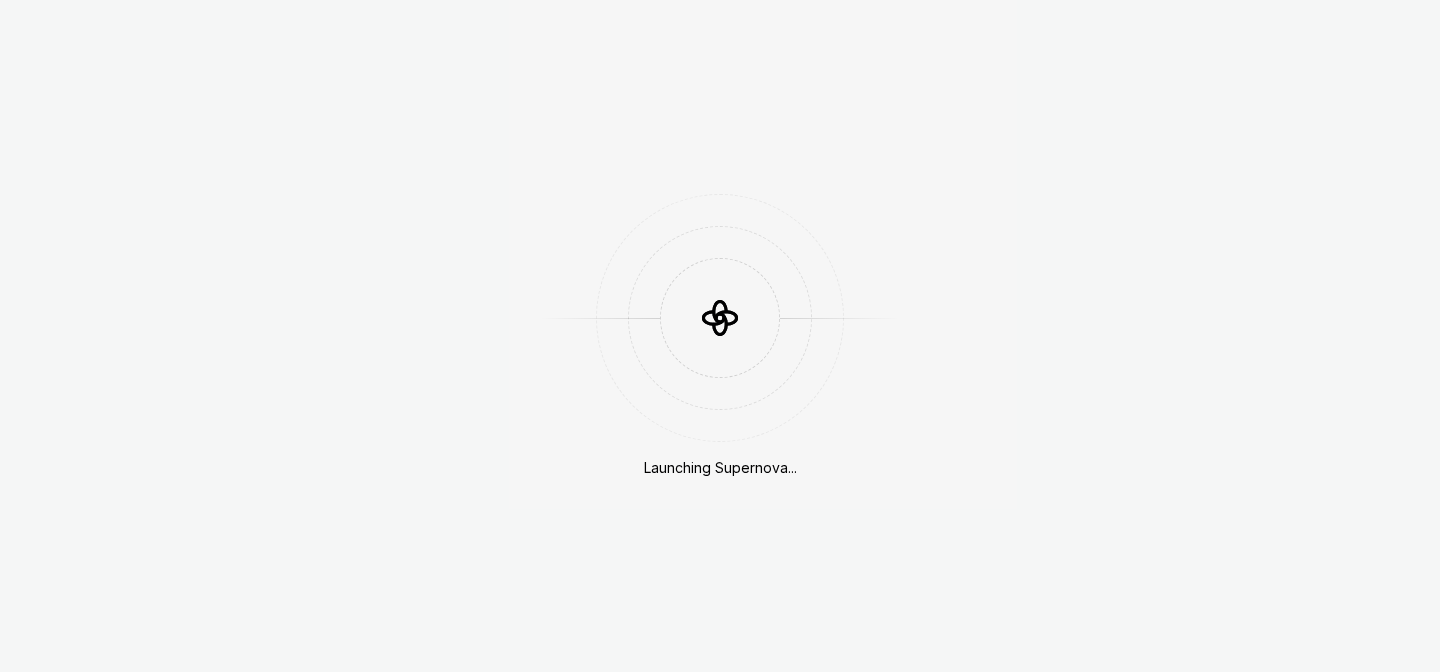 scroll, scrollTop: 0, scrollLeft: 0, axis: both 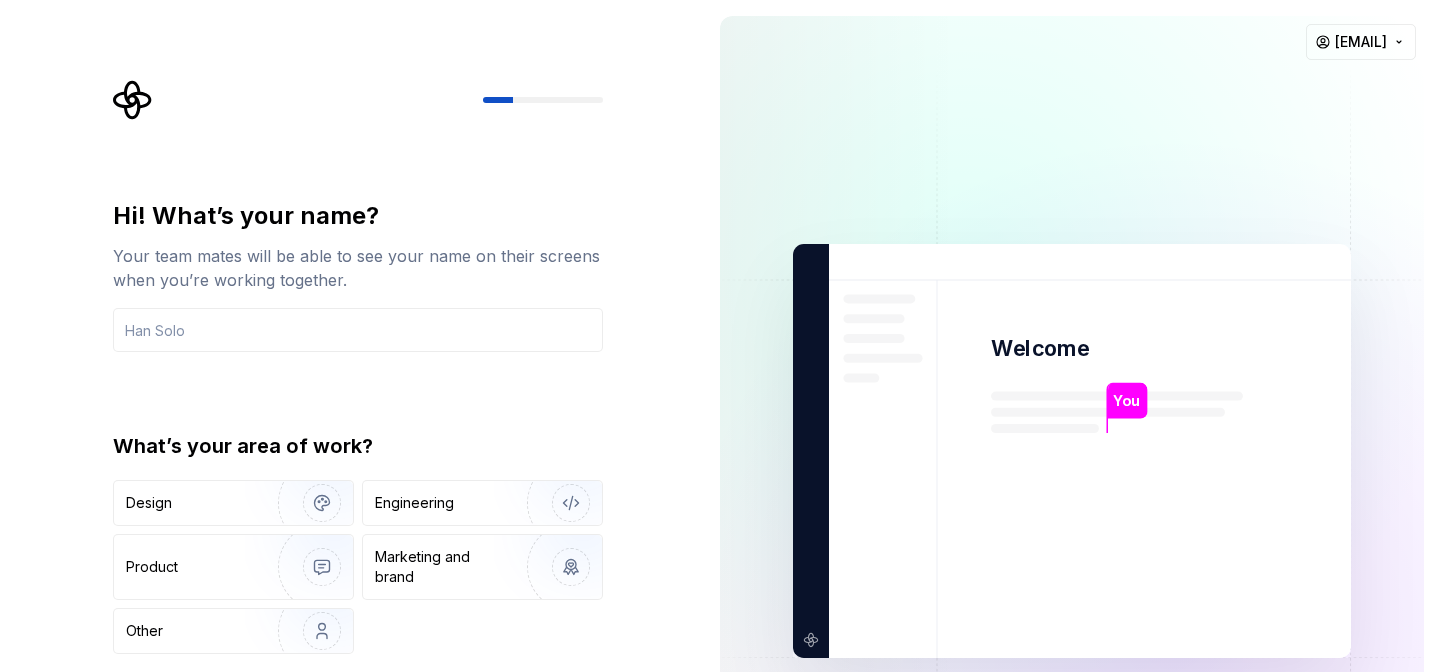 click on "Hi! What’s your name? Your team mates will be able to see your name on their screens when you’re working together. What’s your area of work? Design Engineering Product Marketing and brand Other" at bounding box center (358, 427) 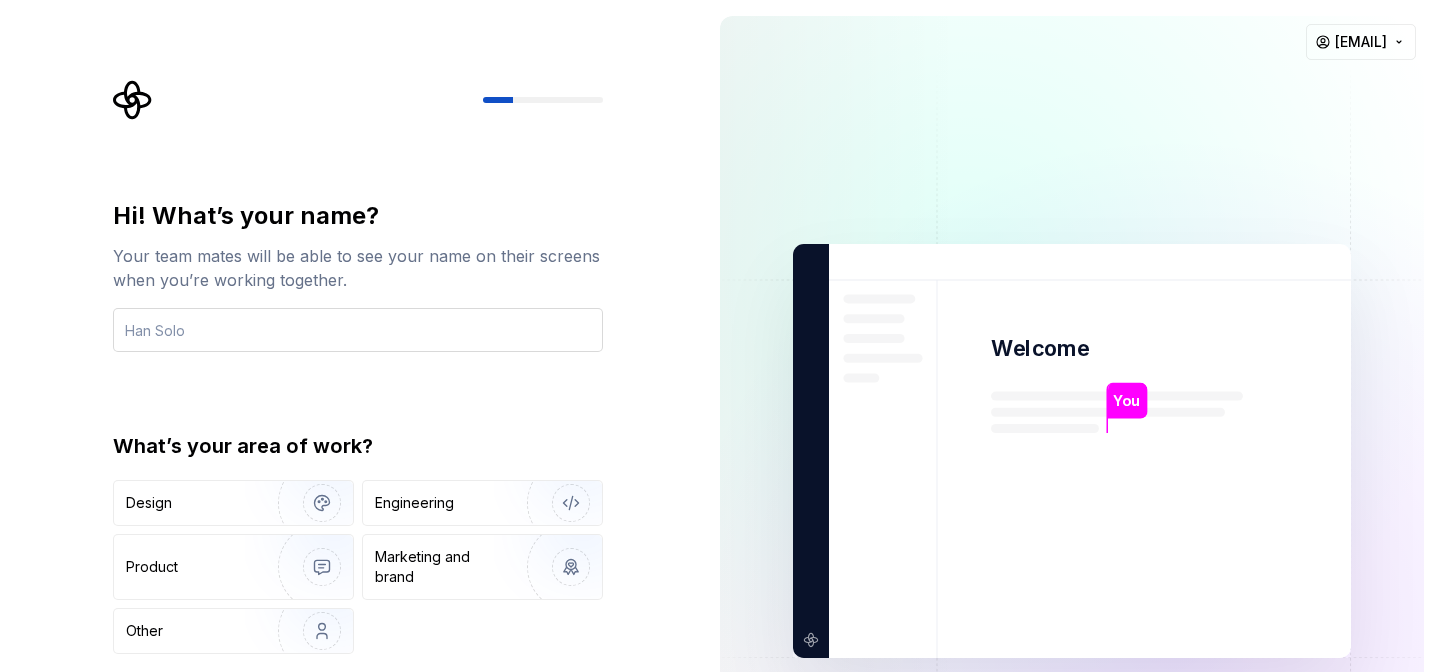 click at bounding box center (358, 330) 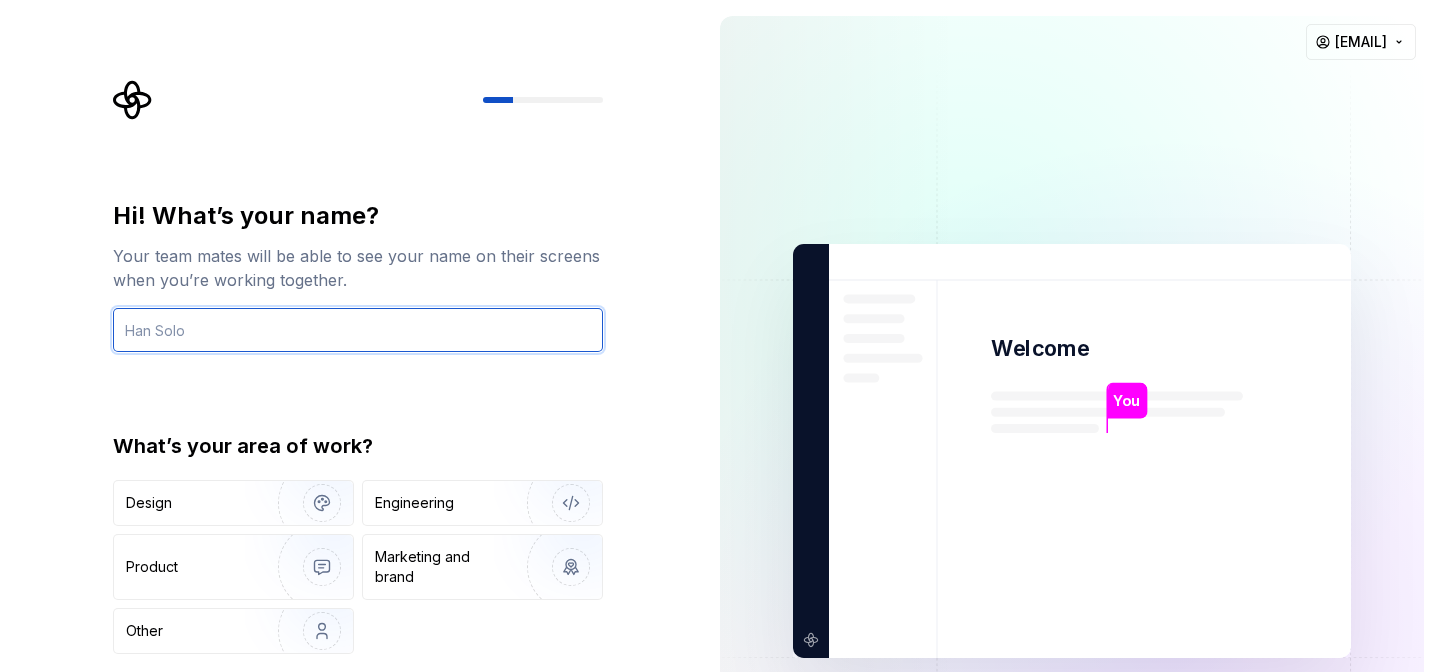 type on "[EMAIL]" 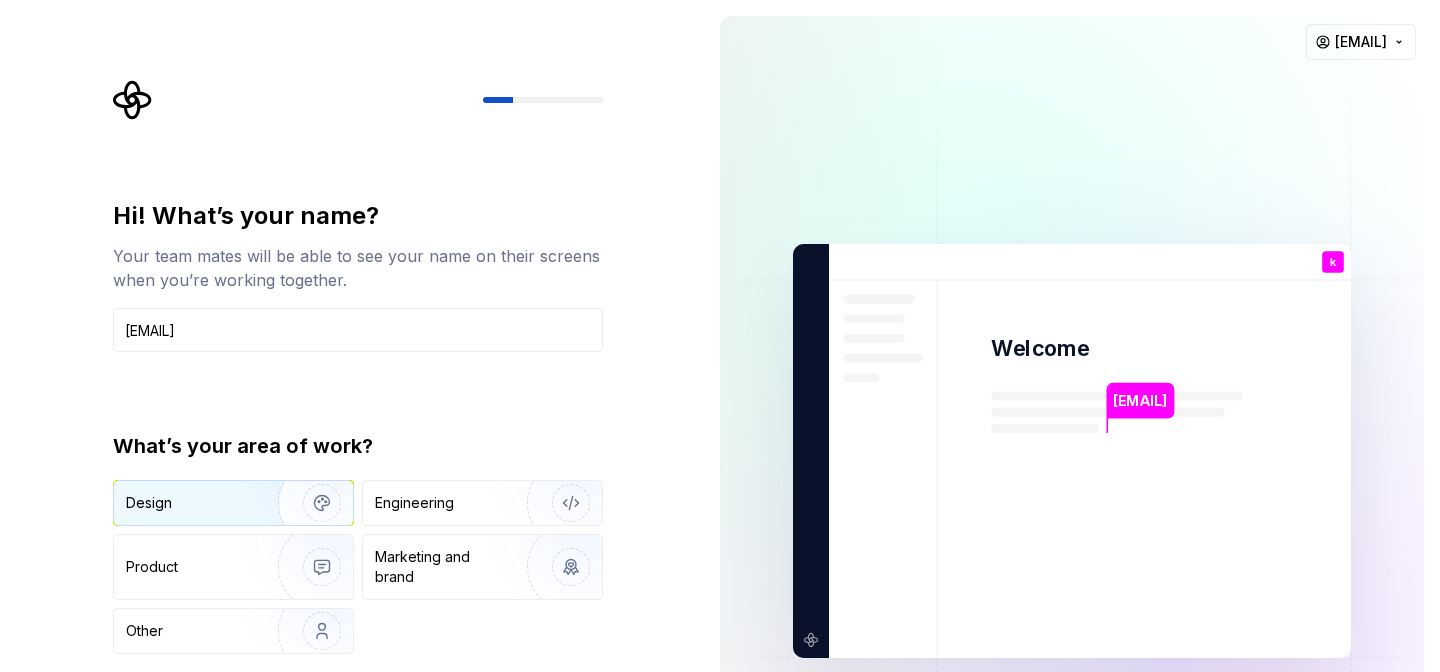 click at bounding box center (309, 503) 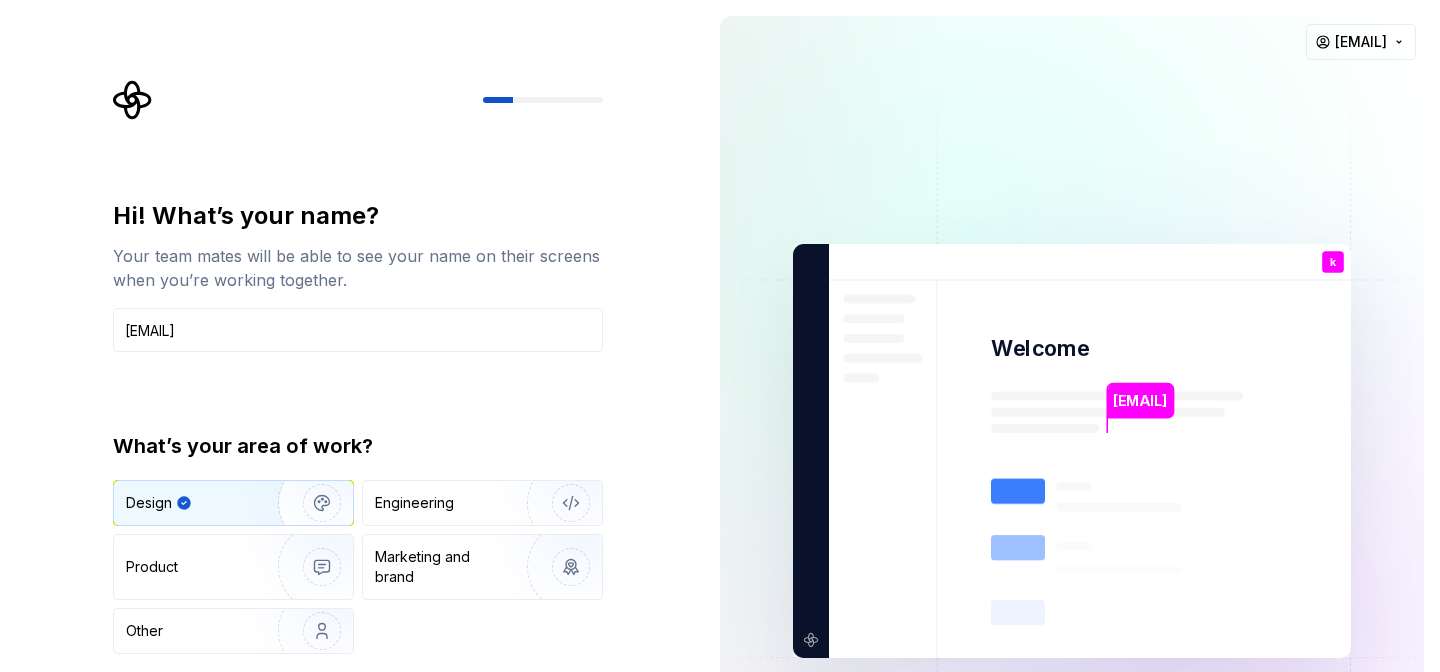 click at bounding box center [1072, 451] 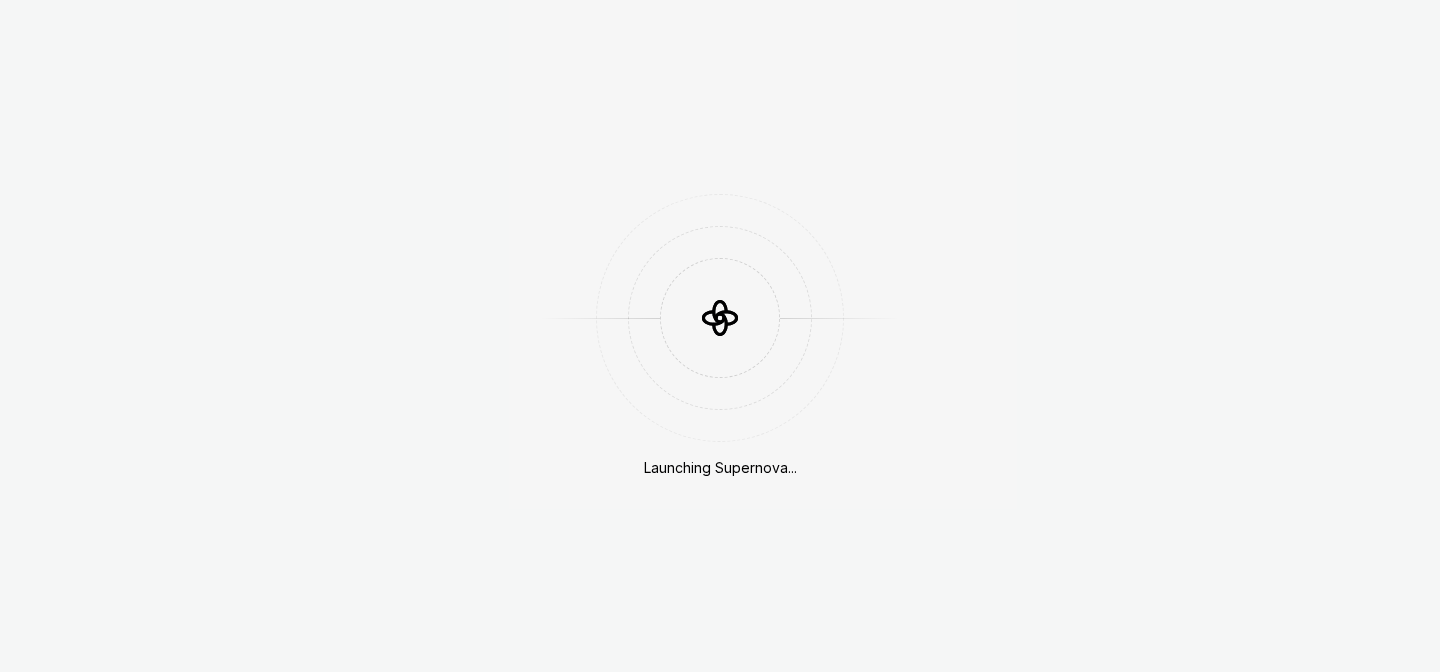 scroll, scrollTop: 0, scrollLeft: 0, axis: both 